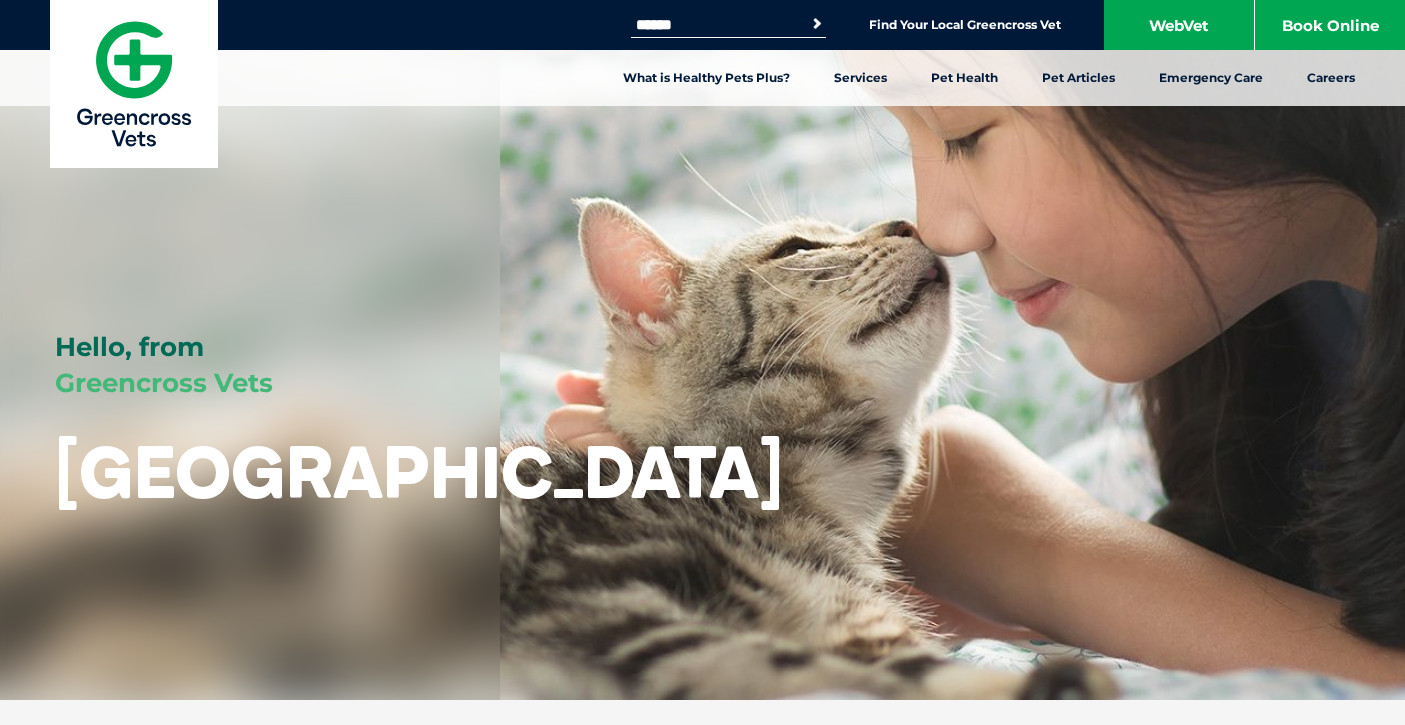 scroll, scrollTop: 0, scrollLeft: 0, axis: both 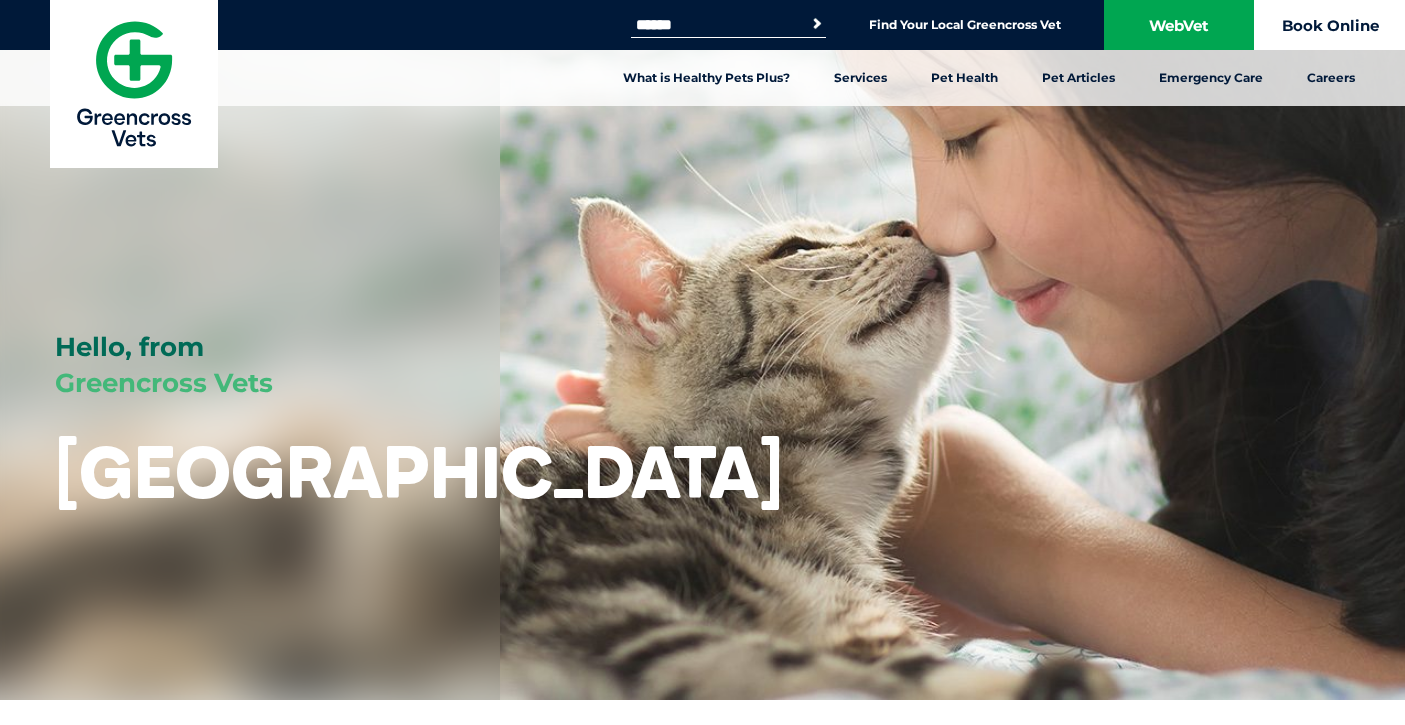 click on "Book Online" at bounding box center [1330, 25] 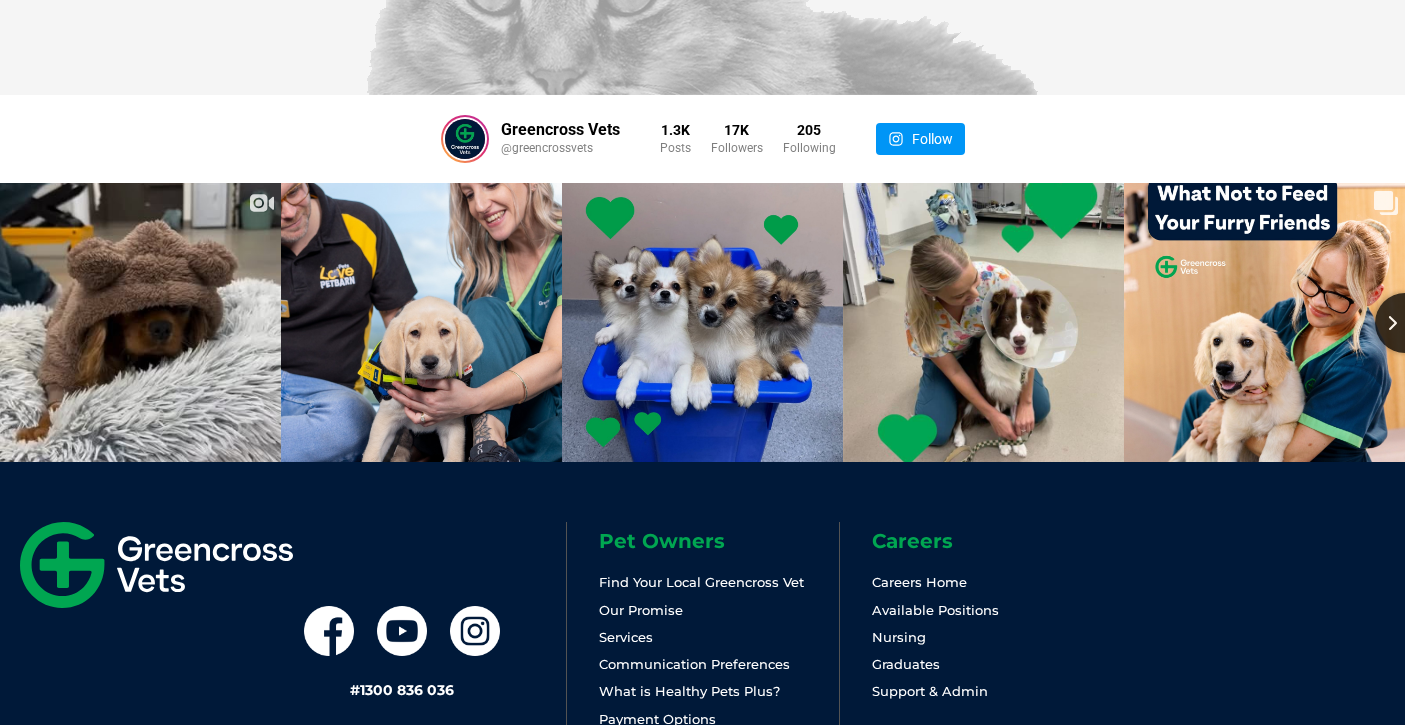 scroll, scrollTop: 6011, scrollLeft: 0, axis: vertical 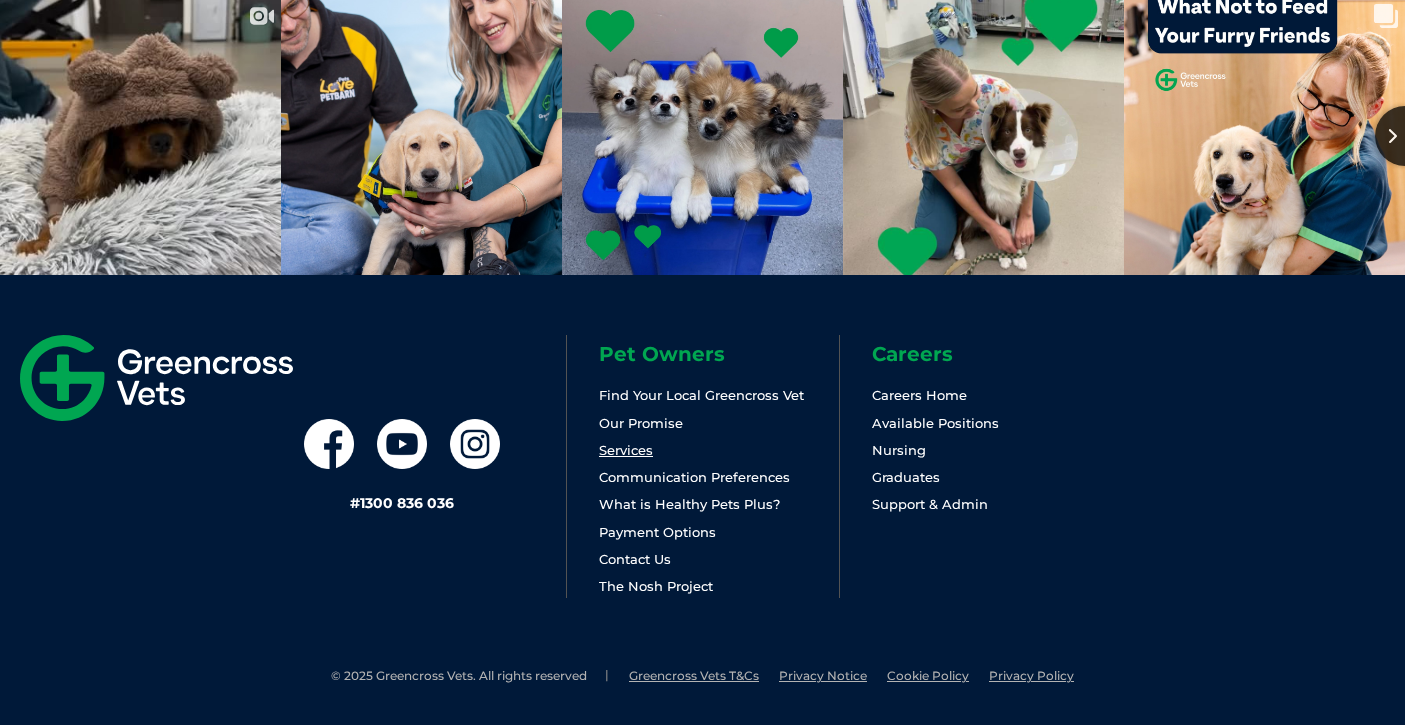 click on "Services" at bounding box center [626, 450] 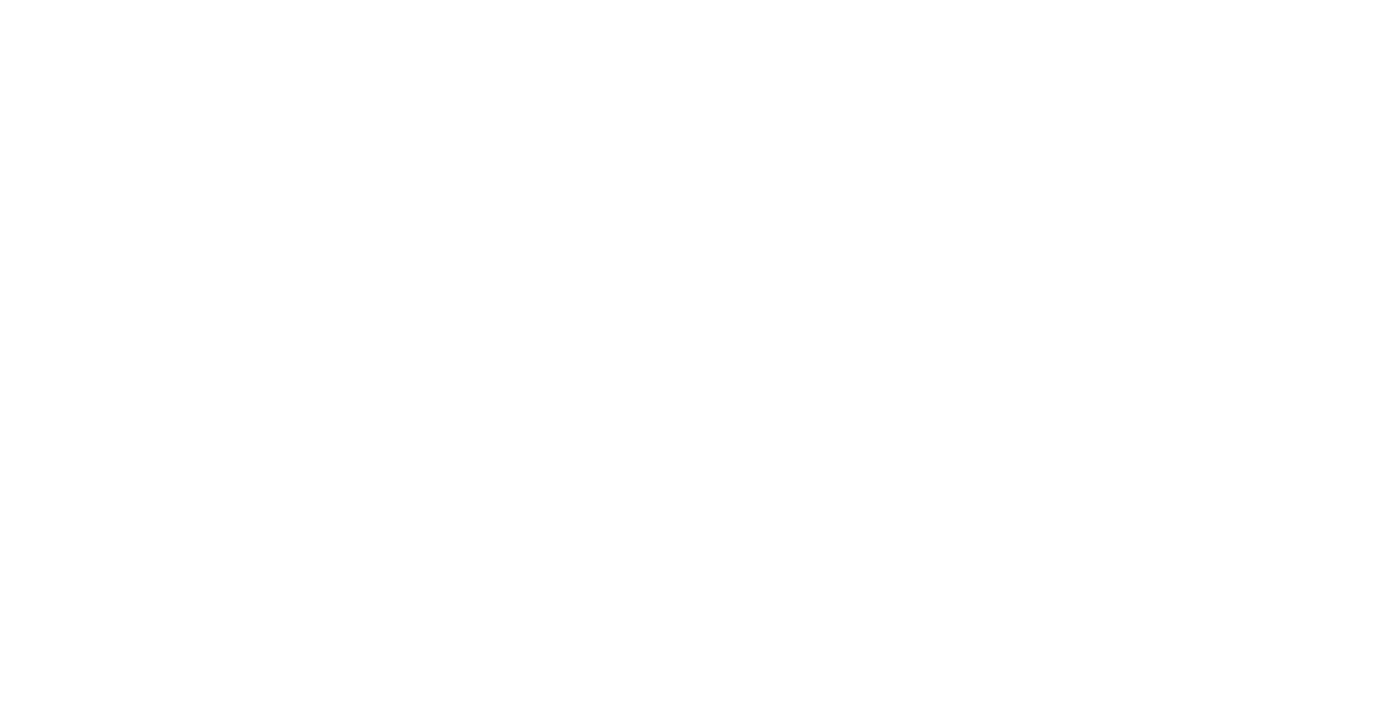 scroll, scrollTop: 0, scrollLeft: 0, axis: both 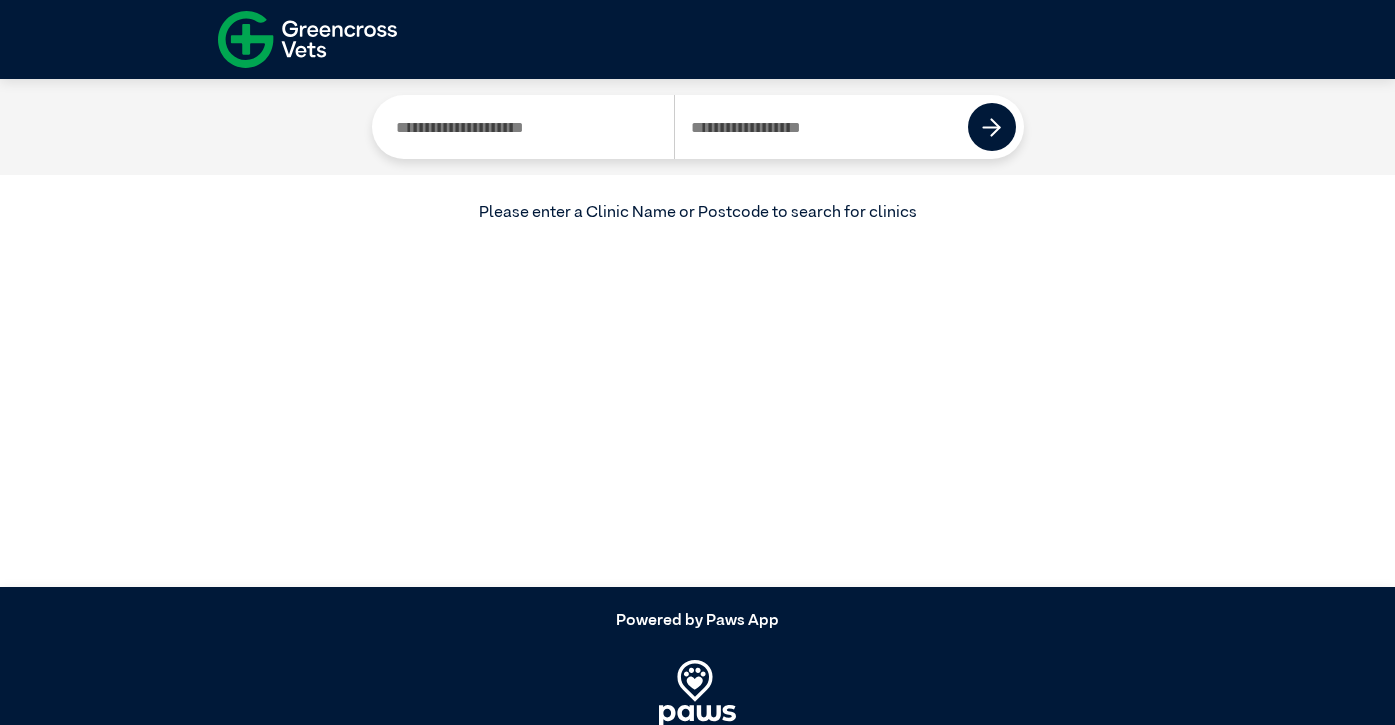 click at bounding box center [821, 127] 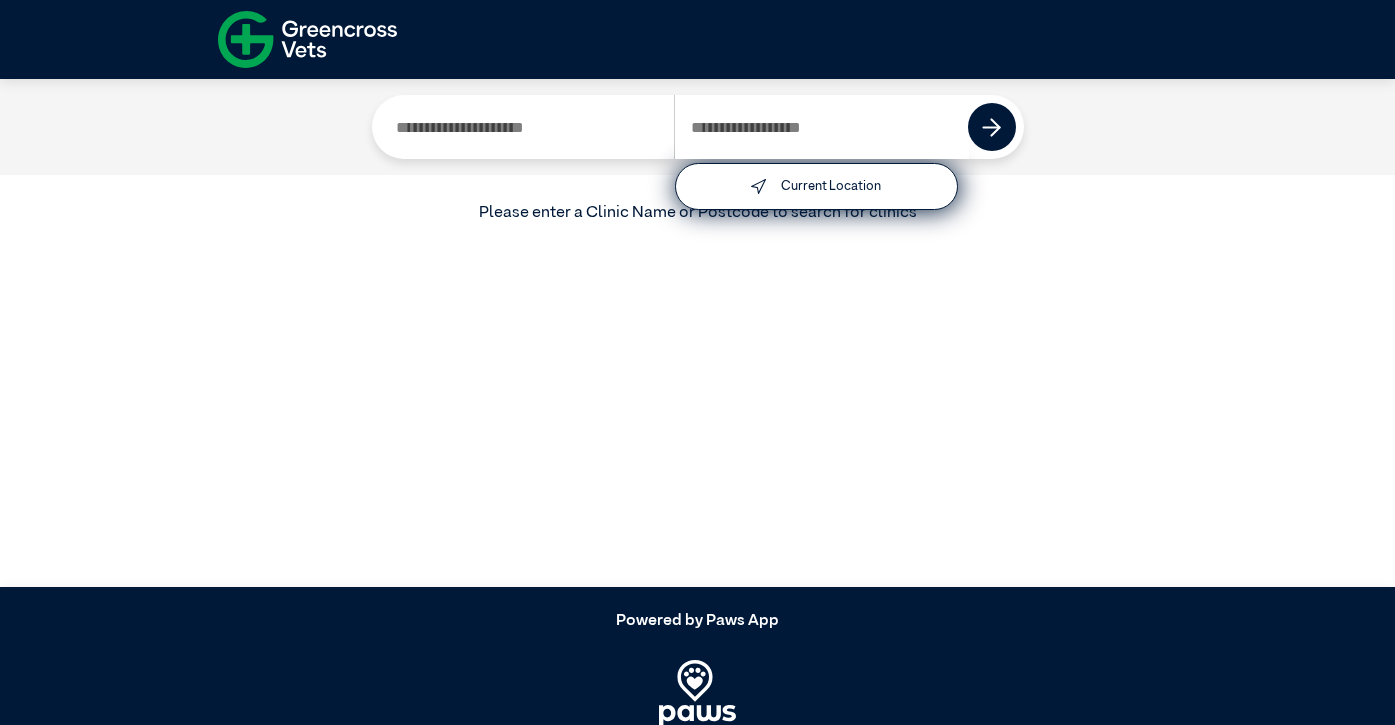 type on "****" 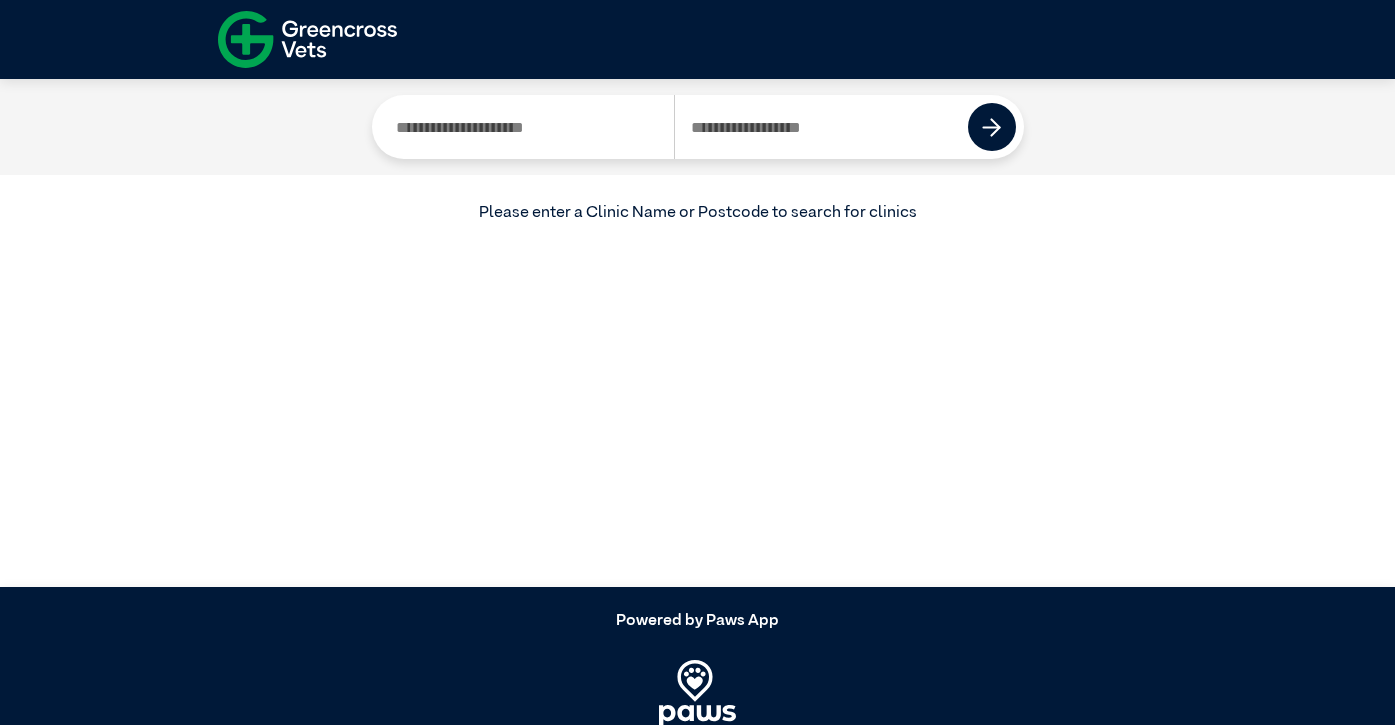 click at bounding box center (527, 127) 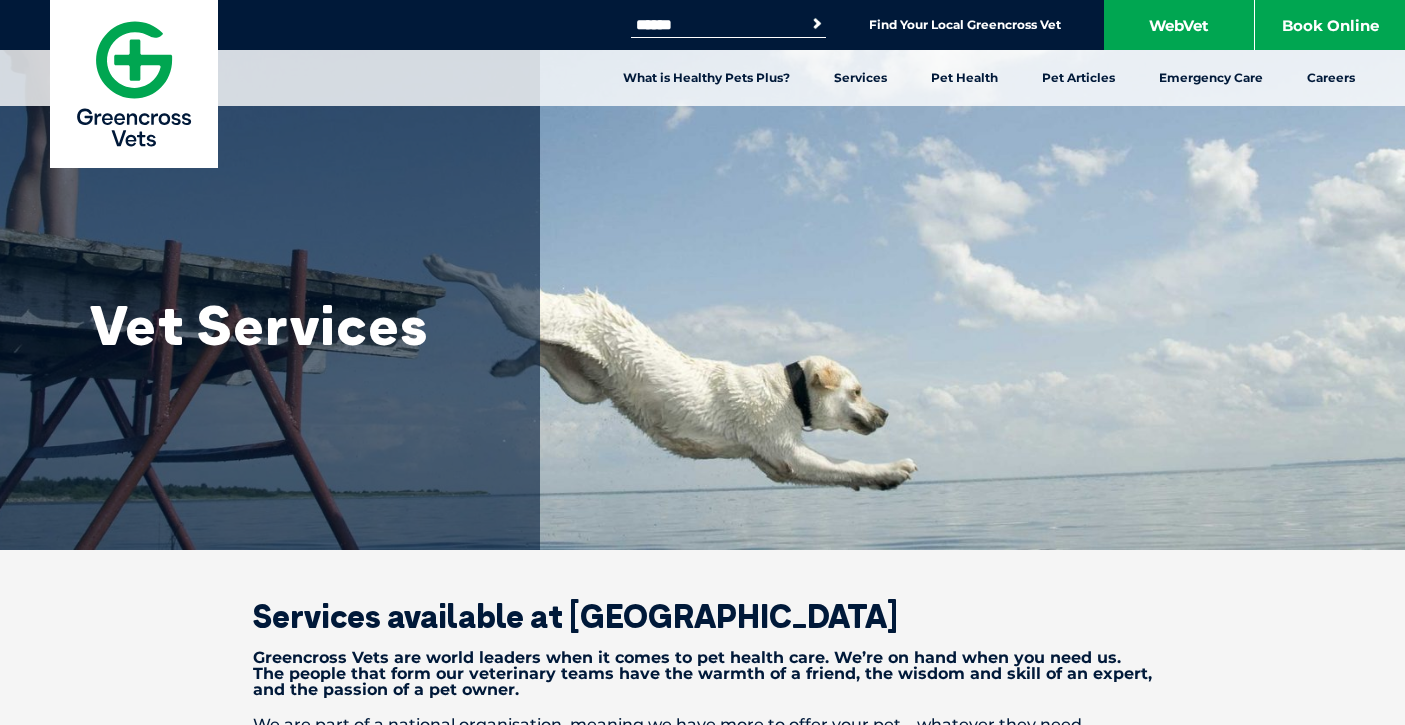 scroll, scrollTop: 0, scrollLeft: 0, axis: both 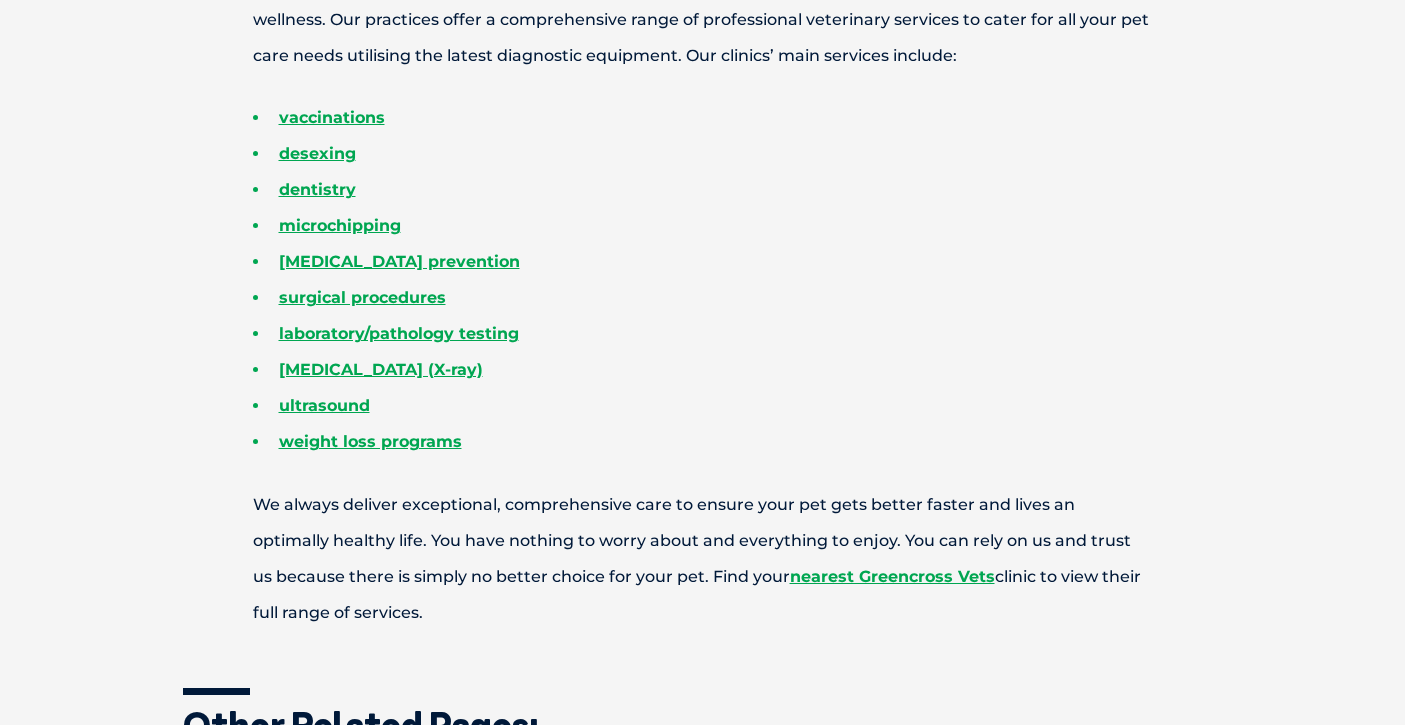 click on "desexing" at bounding box center (738, 154) 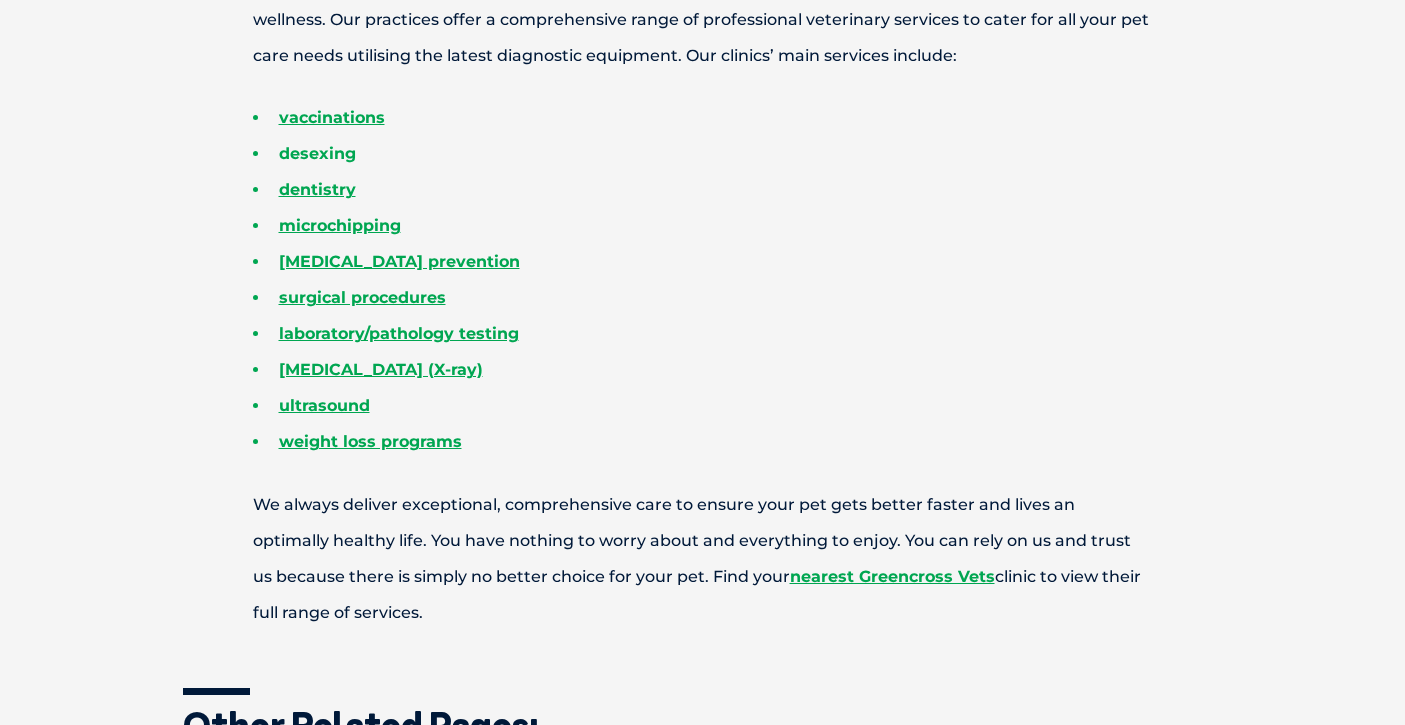 click on "desexing" at bounding box center [317, 153] 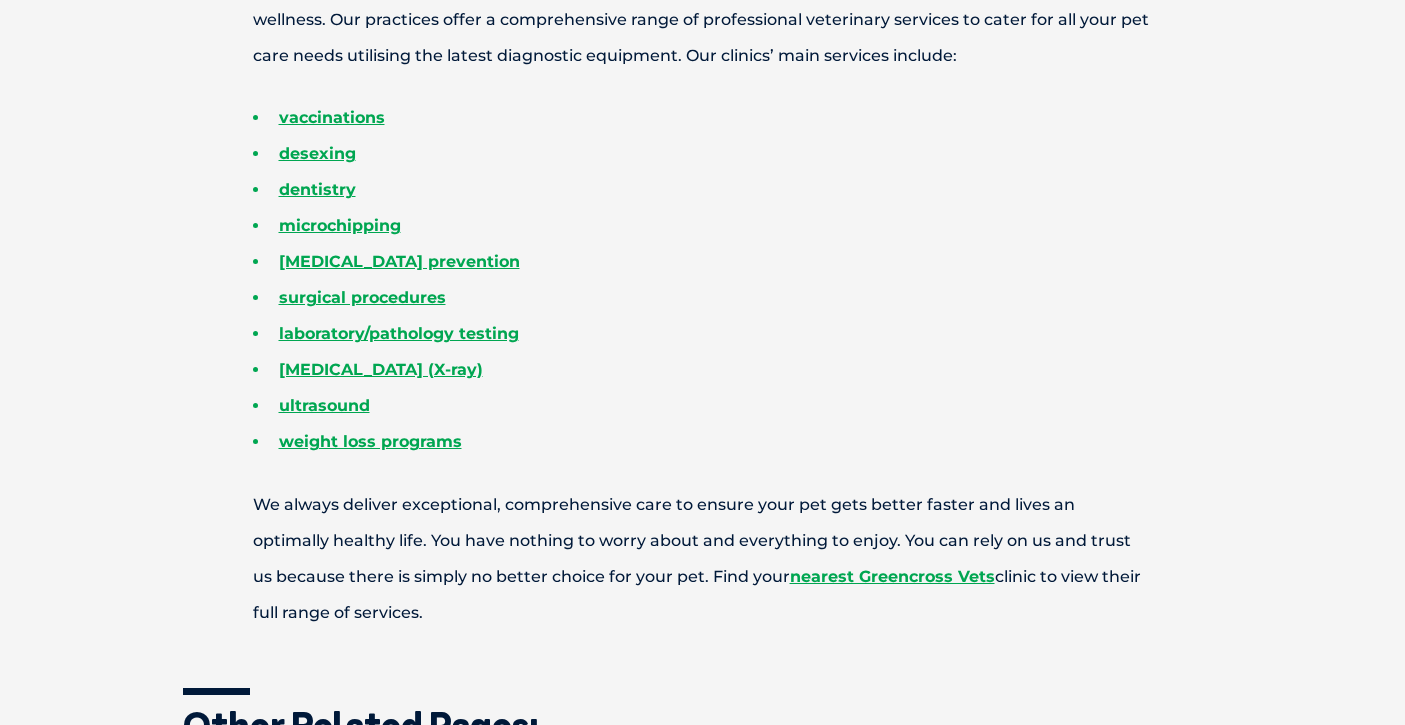scroll, scrollTop: 0, scrollLeft: 0, axis: both 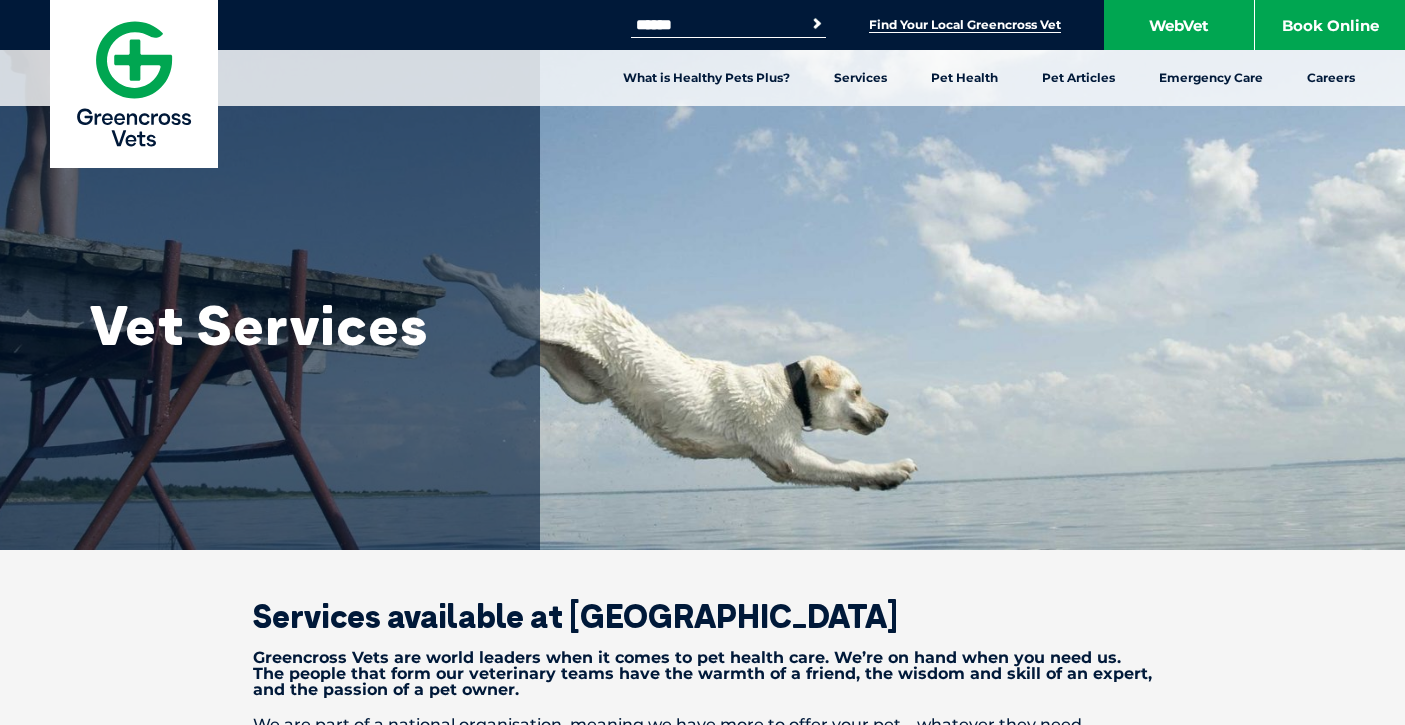 click on "Find Your Local Greencross Vet" at bounding box center [965, 25] 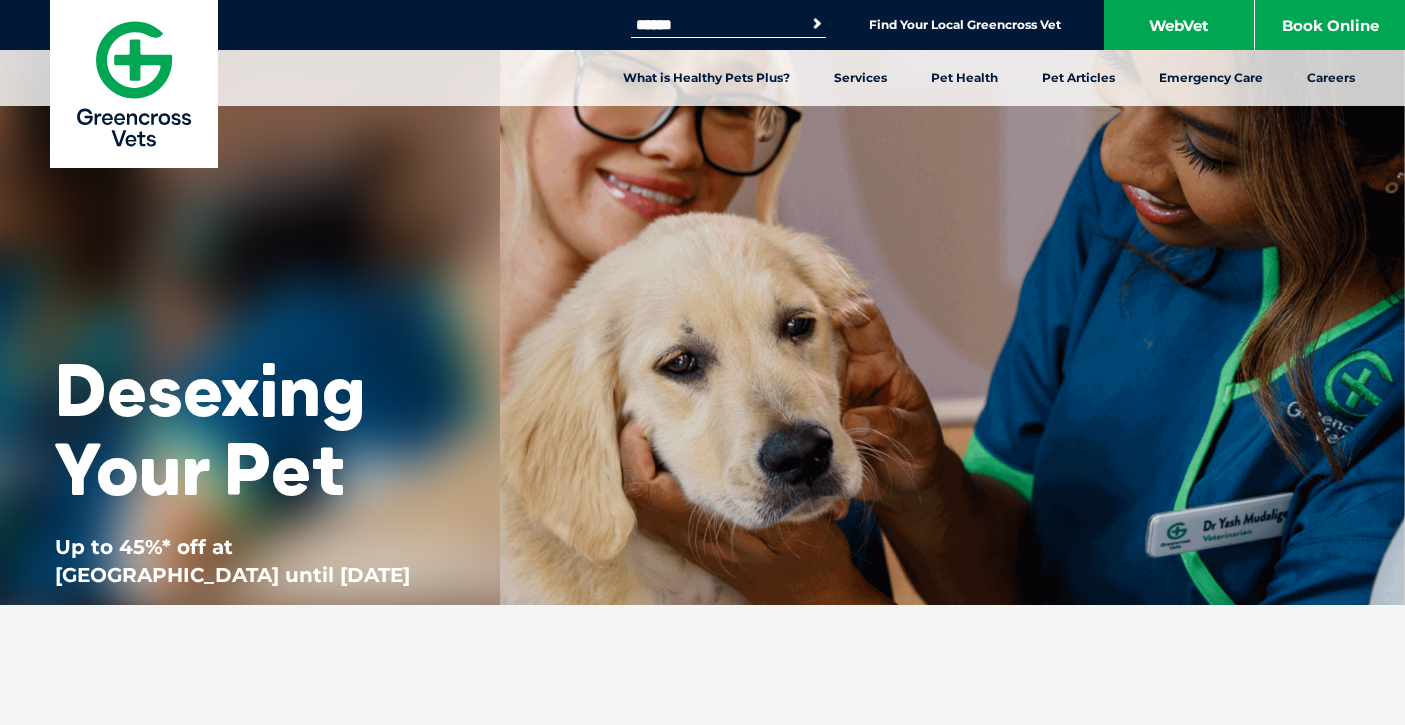 scroll, scrollTop: 0, scrollLeft: 0, axis: both 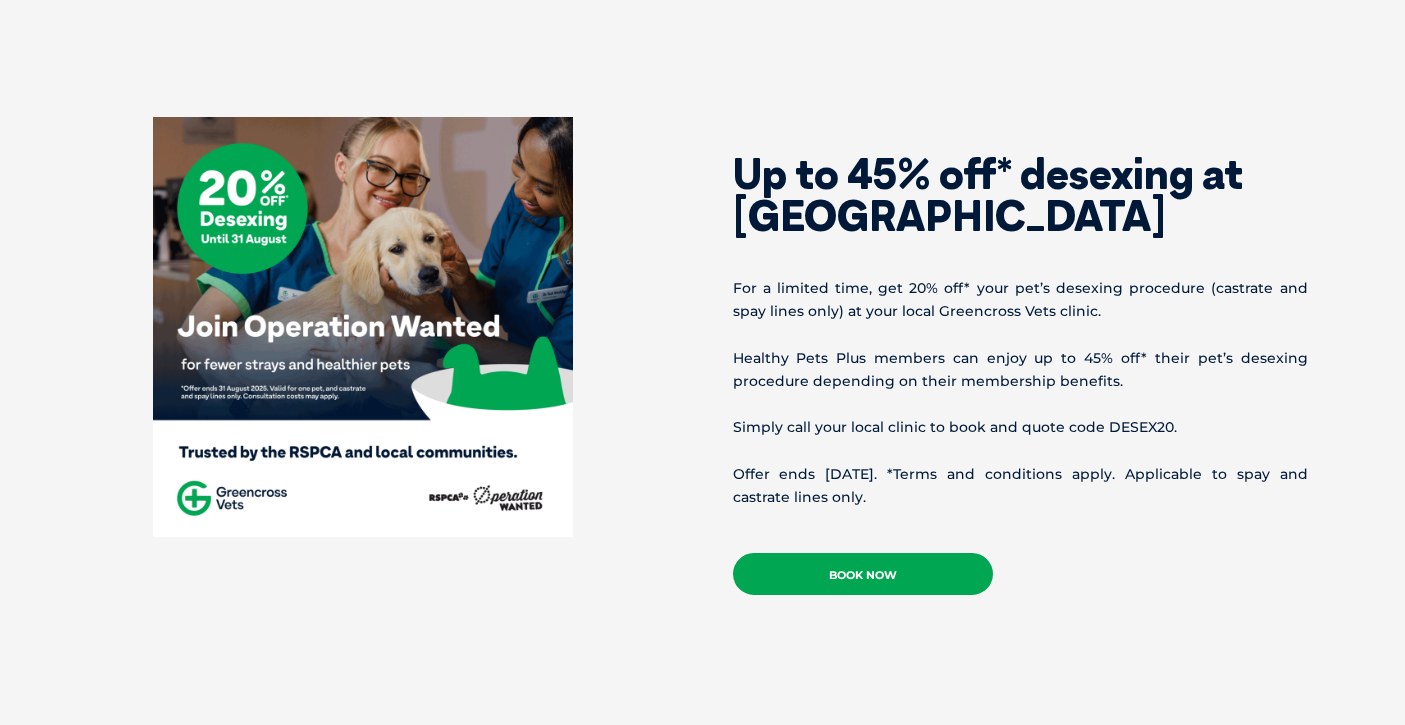 click on "Book Now" at bounding box center (863, 574) 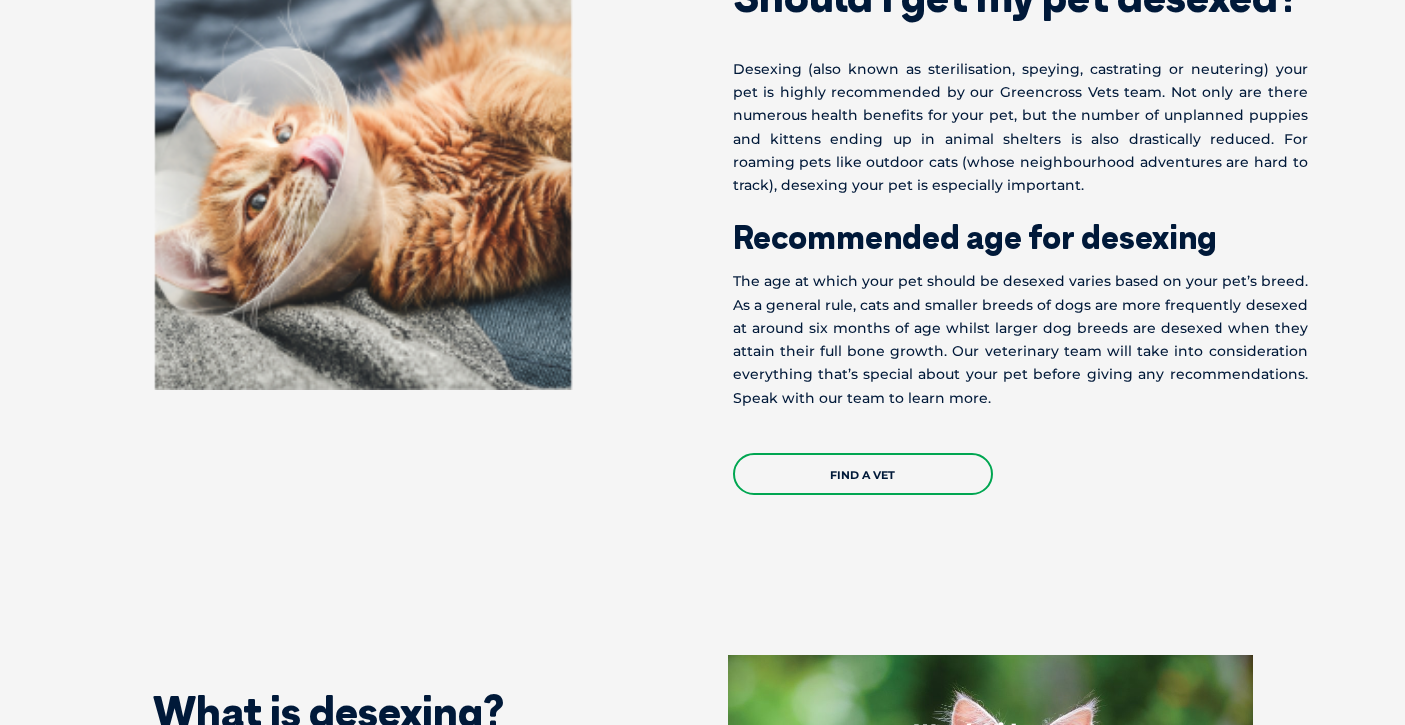 scroll, scrollTop: 1527, scrollLeft: 0, axis: vertical 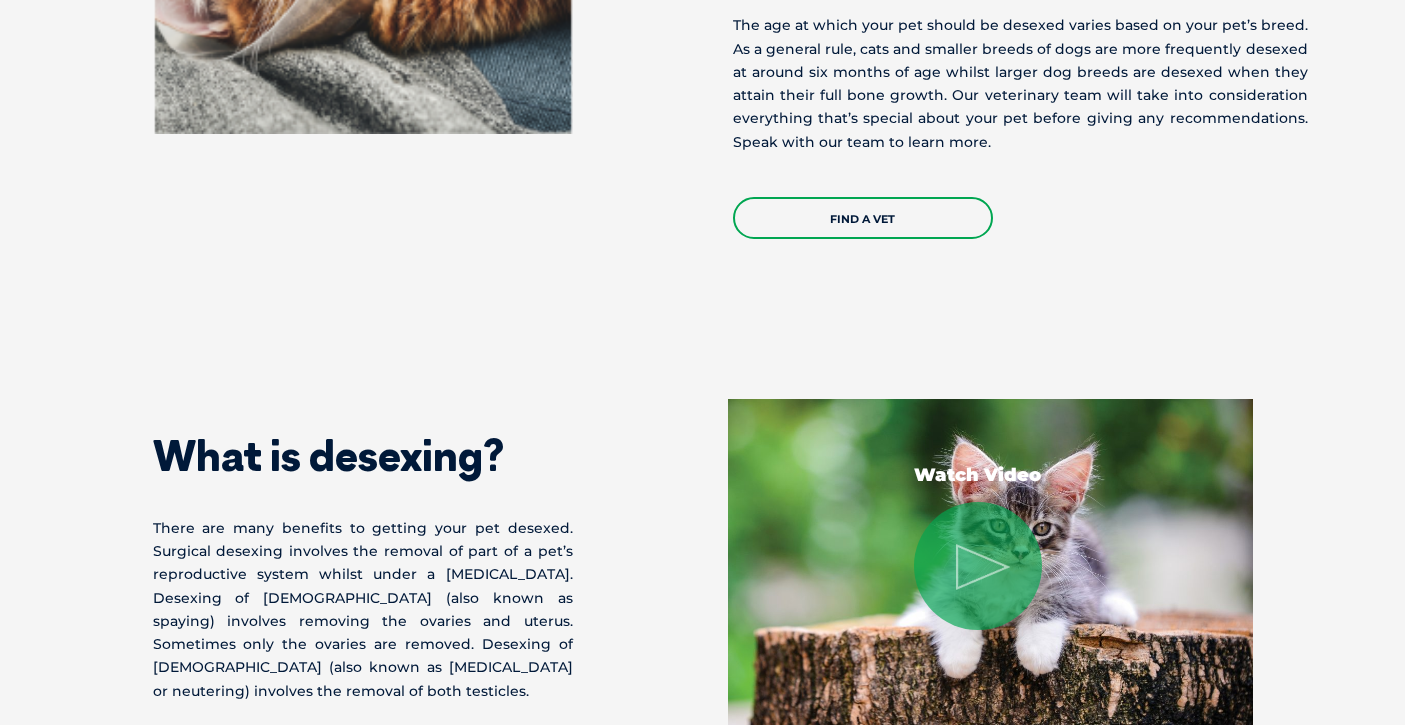 click on "The age at which your pet should be desexed varies based on your pet’s breed. As a general rule, cats and smaller breeds of dogs are more frequently desexed at around six months of age whilst larger dog breeds are desexed when they attain their full bone growth. Our veterinary team will take into consideration everything that’s special about your pet before giving any recommendations. Speak with our team to learn more." at bounding box center (1020, 83) 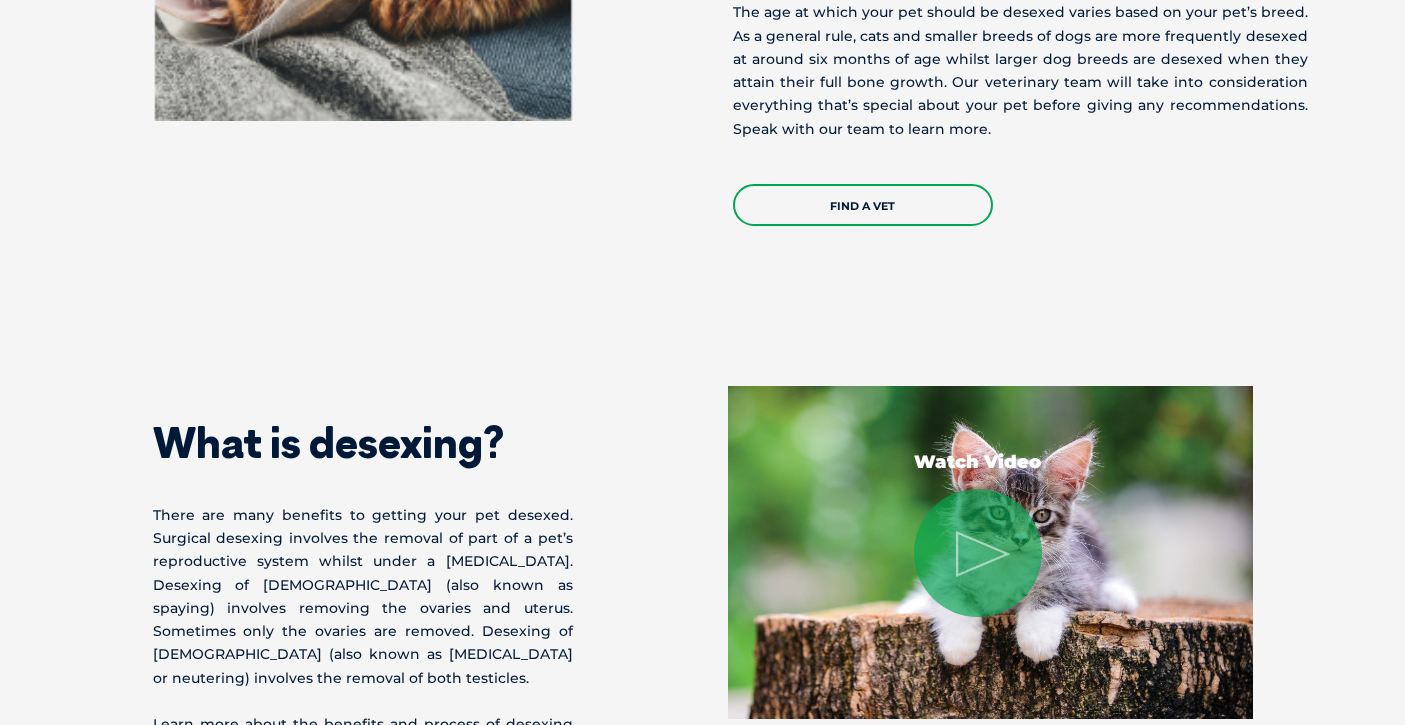 click on "The age at which your pet should be desexed varies based on your pet’s breed. As a general rule, cats and smaller breeds of dogs are more frequently desexed at around six months of age whilst larger dog breeds are desexed when they attain their full bone growth. Our veterinary team will take into consideration everything that’s special about your pet before giving any recommendations. Speak with our team to learn more." at bounding box center [1020, 70] 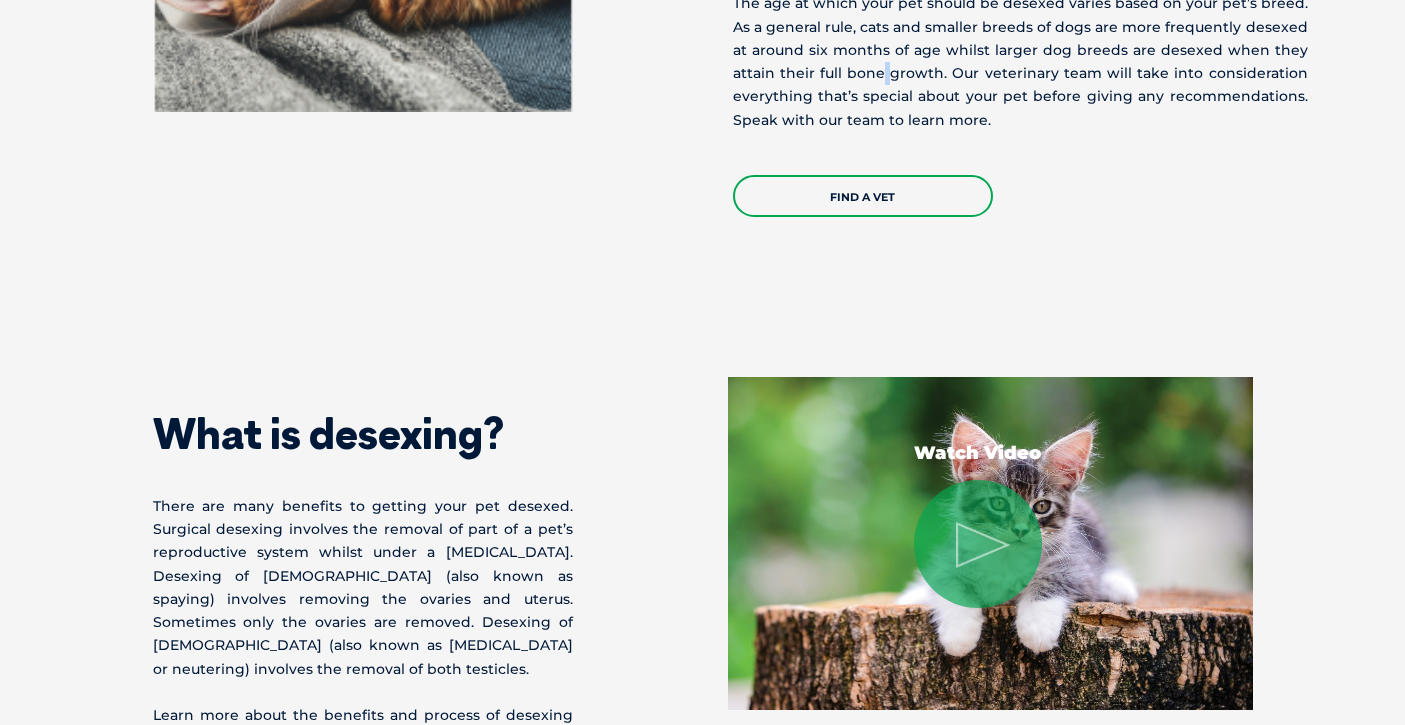 click on "The age at which your pet should be desexed varies based on your pet’s breed. As a general rule, cats and smaller breeds of dogs are more frequently desexed at around six months of age whilst larger dog breeds are desexed when they attain their full bone growth. Our veterinary team will take into consideration everything that’s special about your pet before giving any recommendations. Speak with our team to learn more." at bounding box center [1020, 61] 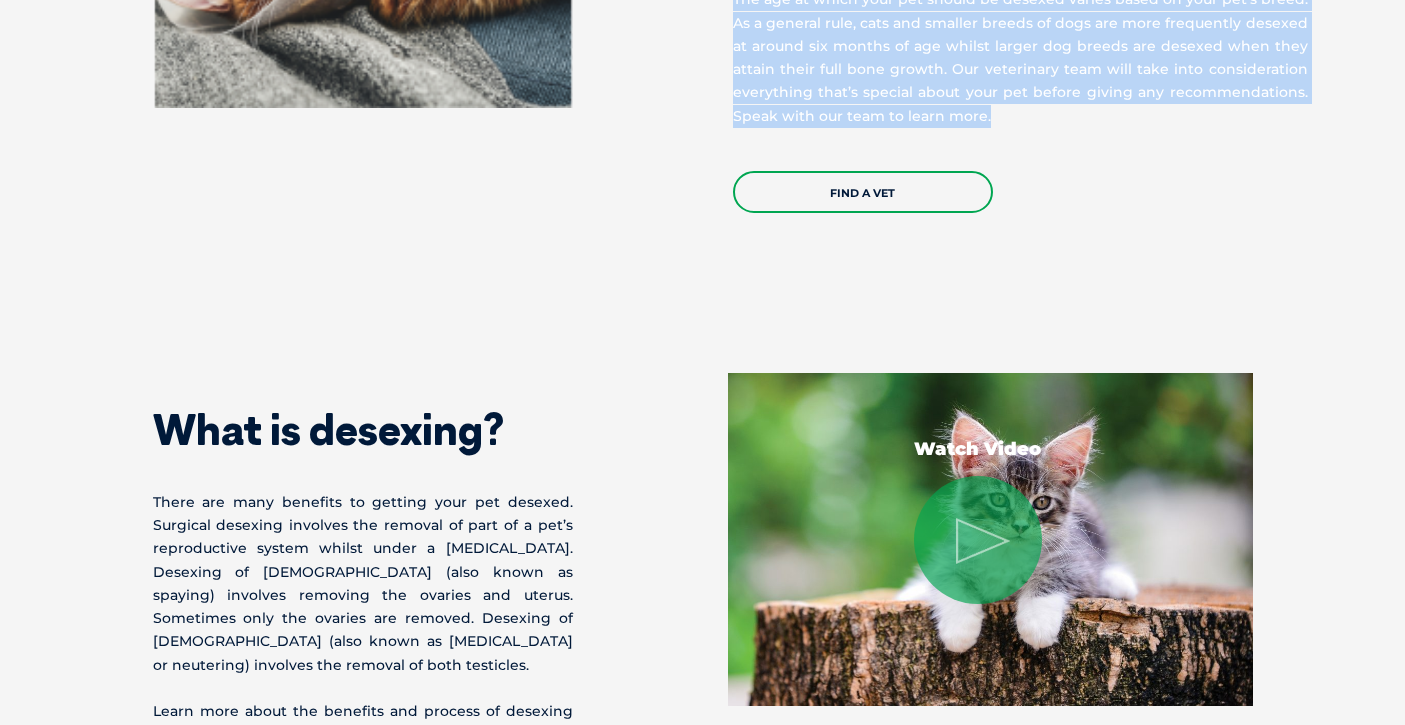 click on "The age at which your pet should be desexed varies based on your pet’s breed. As a general rule, cats and smaller breeds of dogs are more frequently desexed at around six months of age whilst larger dog breeds are desexed when they attain their full bone growth. Our veterinary team will take into consideration everything that’s special about your pet before giving any recommendations. Speak with our team to learn more." at bounding box center (1020, 57) 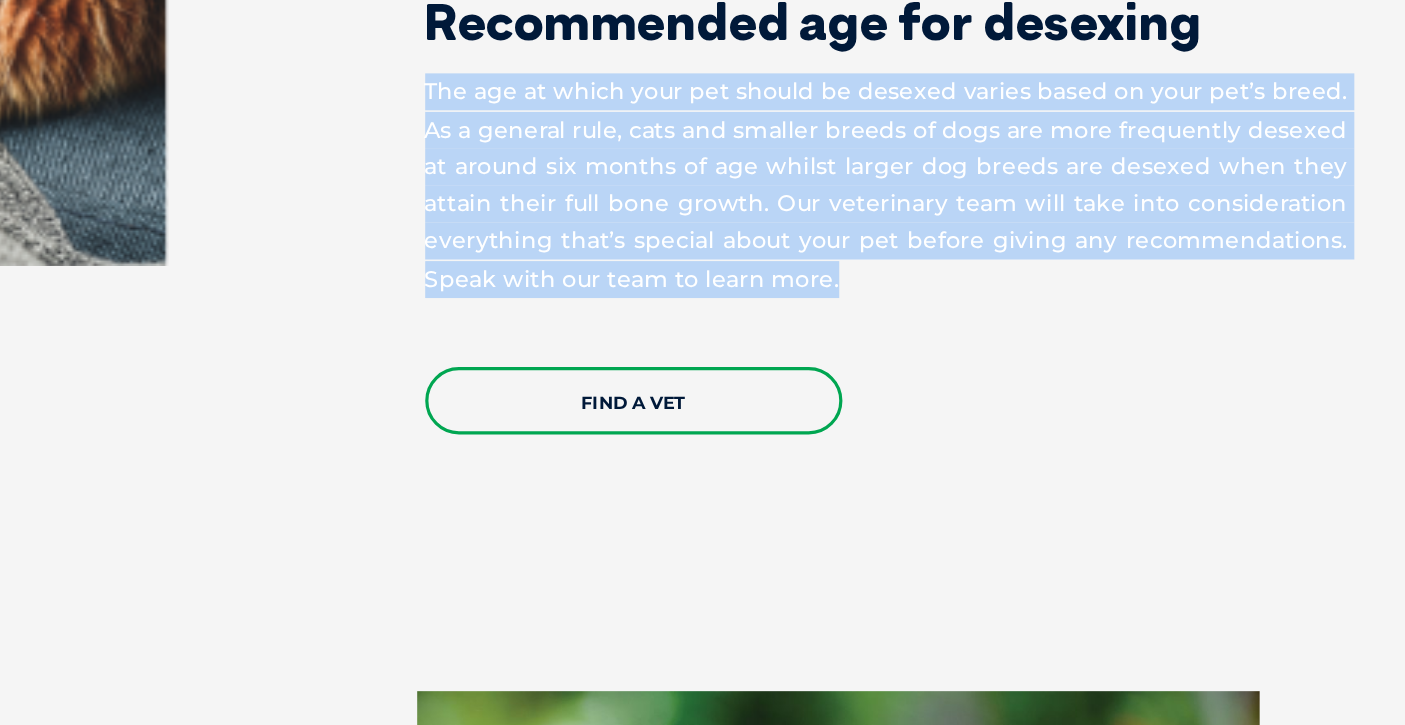 click on "Recommended age for desexing" at bounding box center [1020, 13] 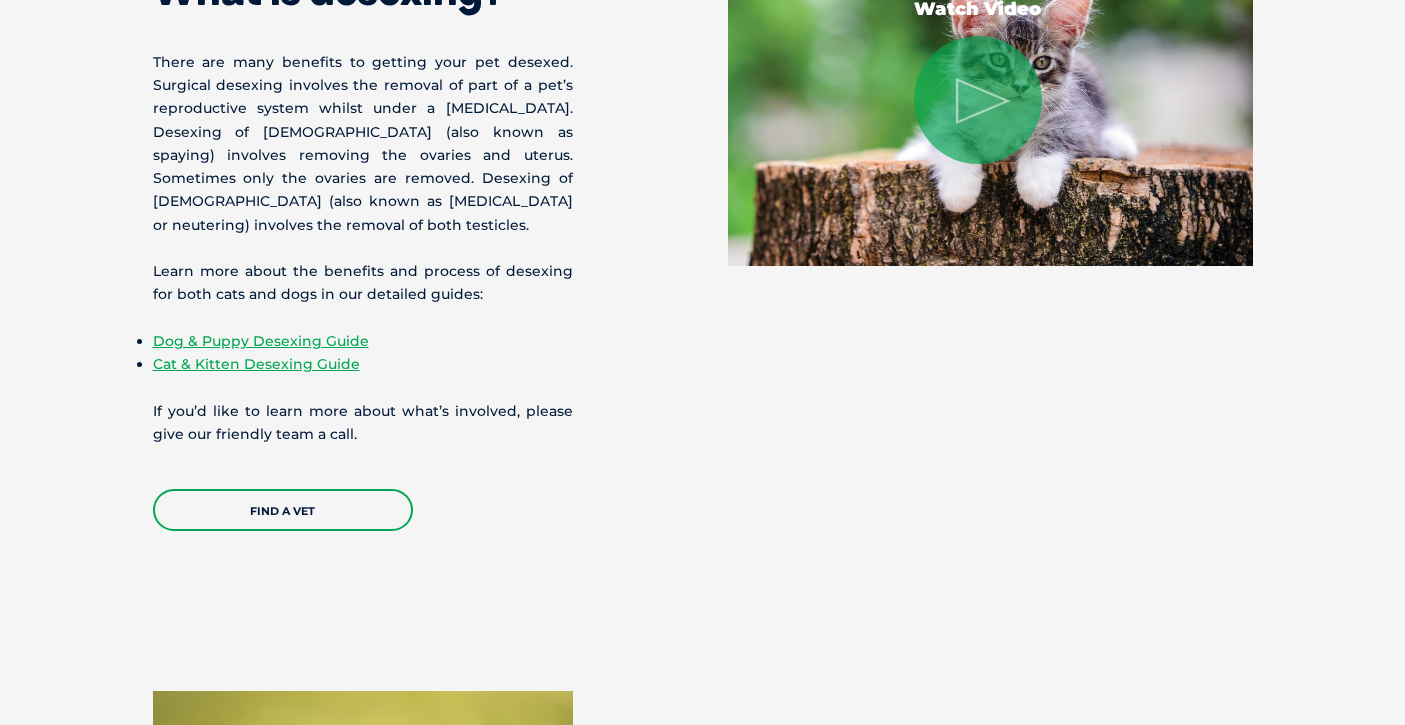 scroll, scrollTop: 2253, scrollLeft: 0, axis: vertical 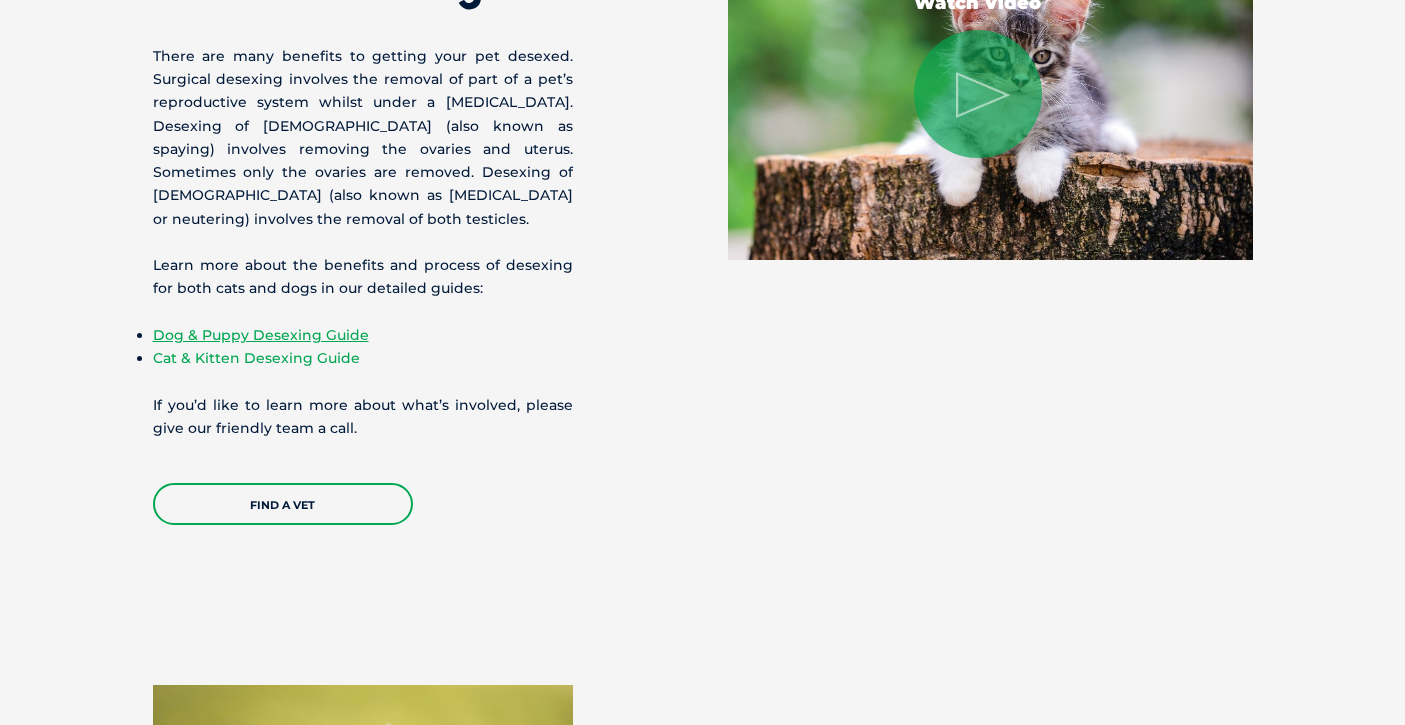 click on "Cat & Kitten Desexing Guide" at bounding box center (256, 358) 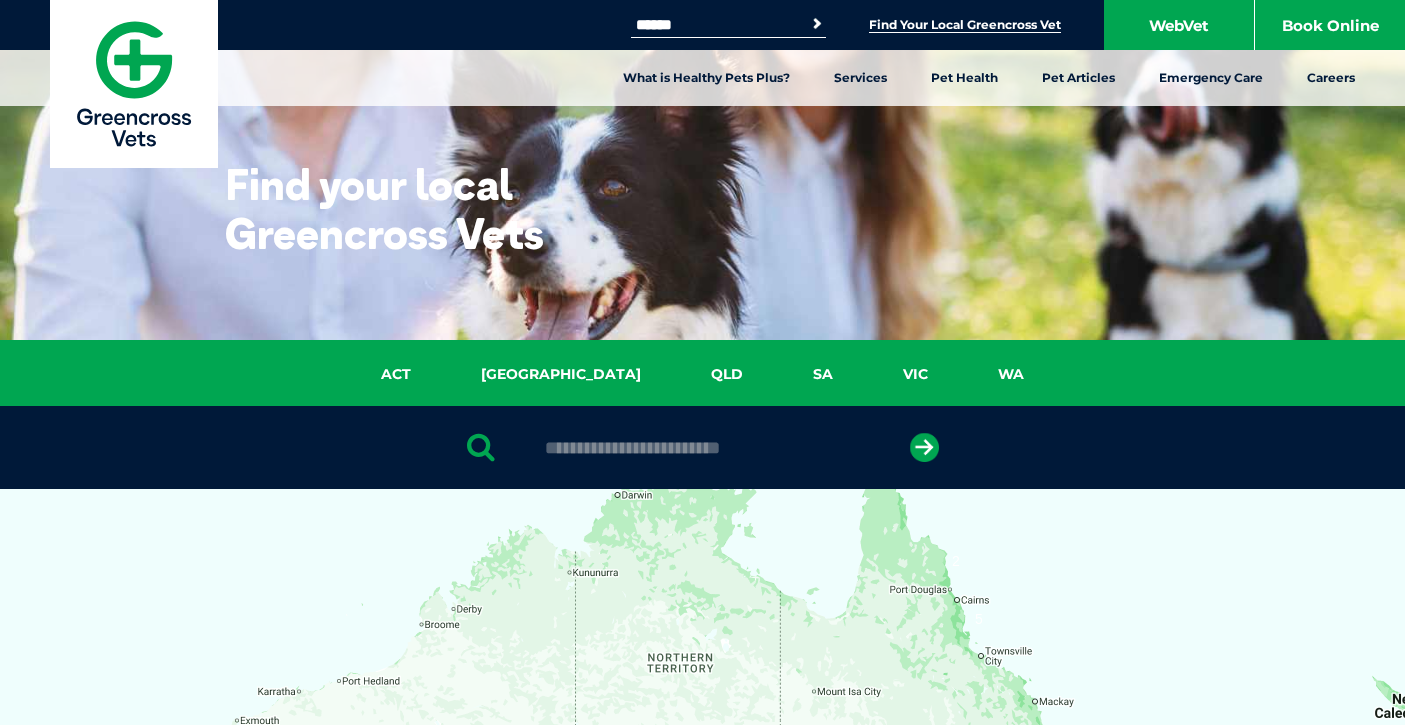 scroll, scrollTop: 0, scrollLeft: 0, axis: both 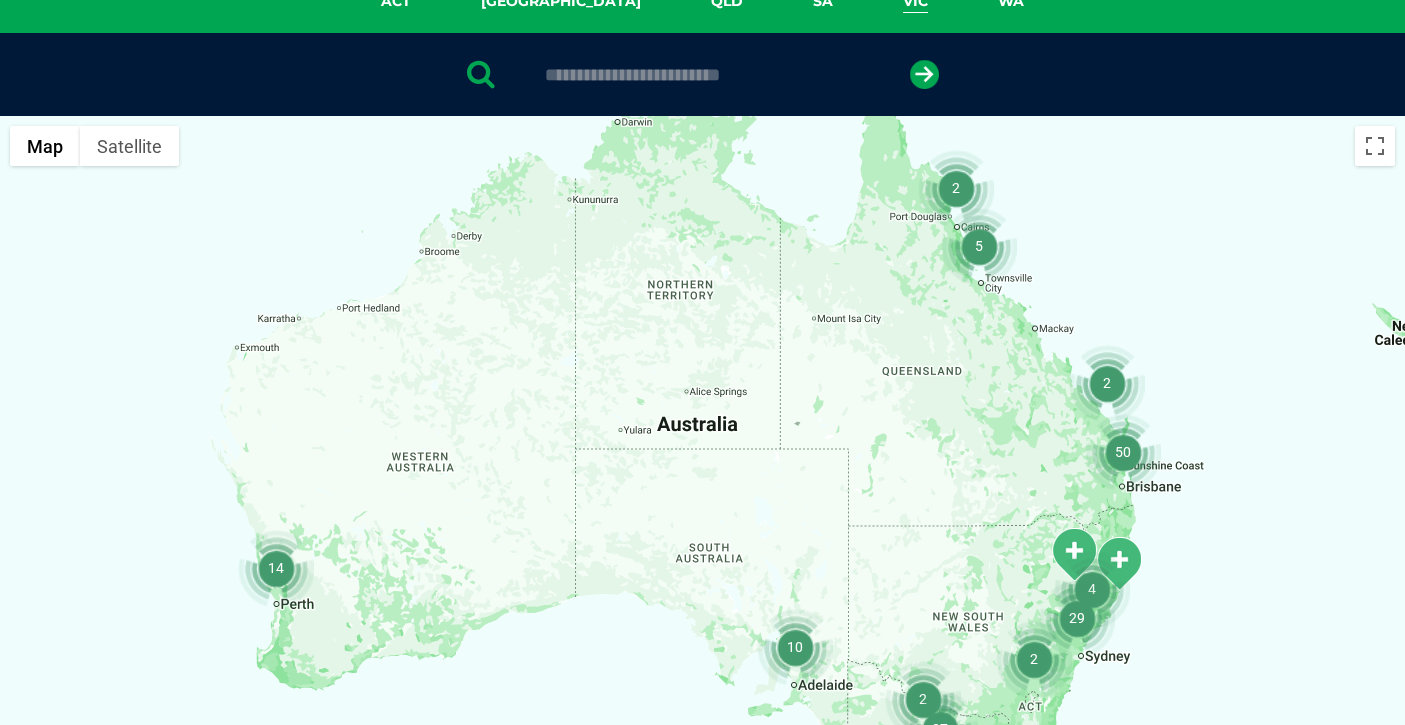 click on "VIC" at bounding box center (915, 1) 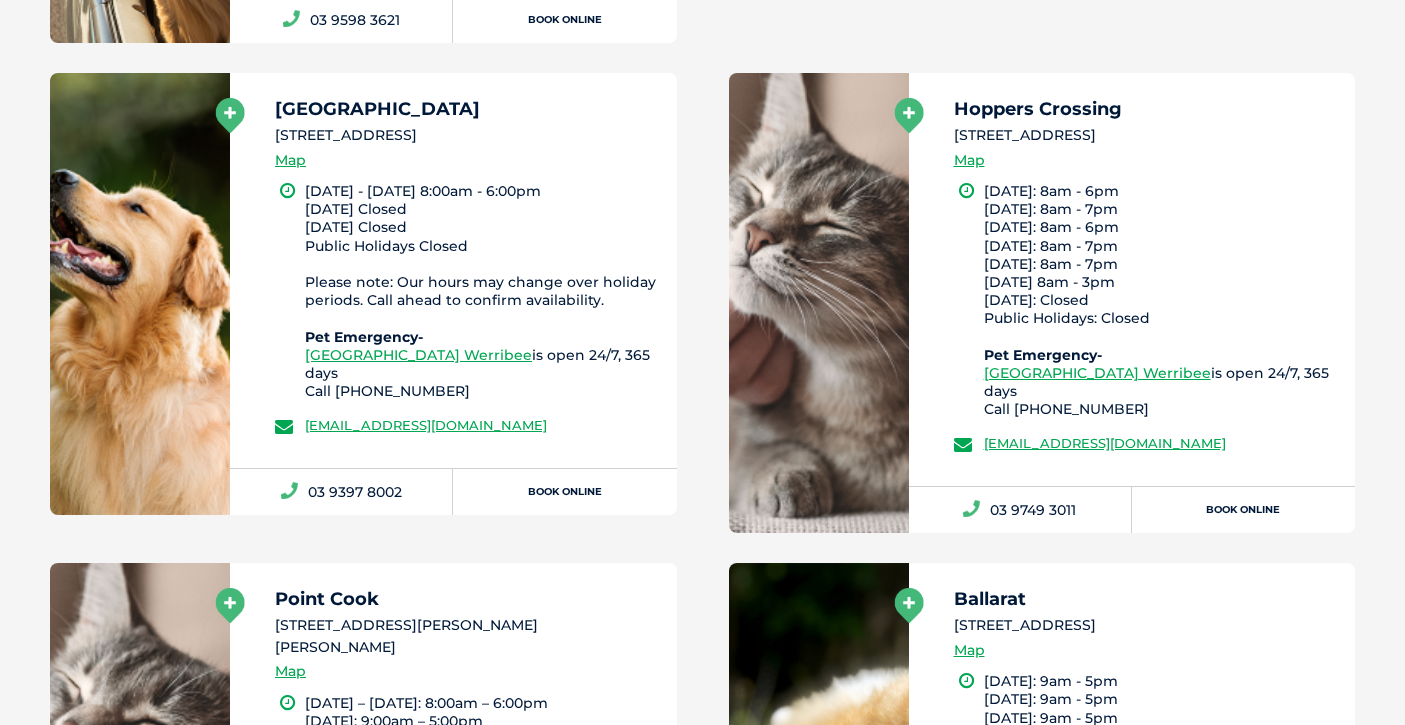 scroll, scrollTop: 3824, scrollLeft: 0, axis: vertical 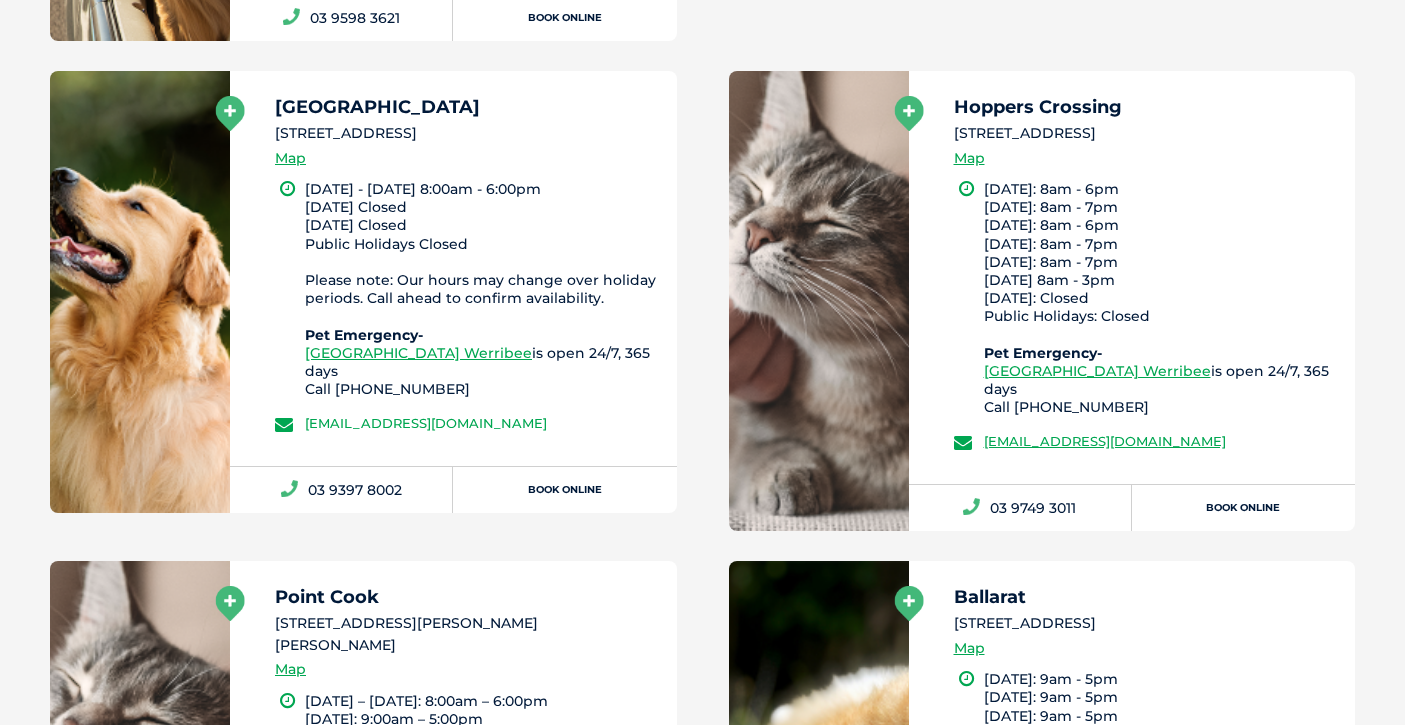 click on "[EMAIL_ADDRESS][DOMAIN_NAME]" at bounding box center [426, 423] 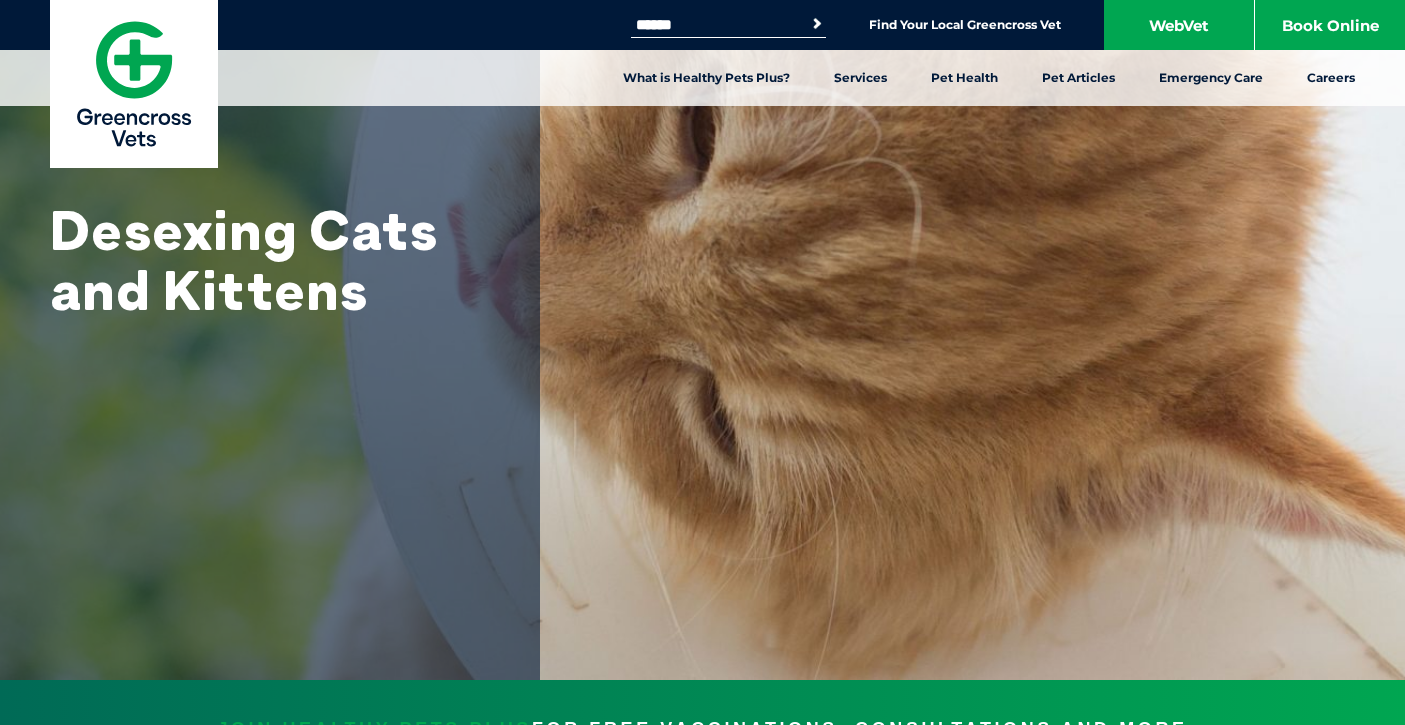 scroll, scrollTop: 0, scrollLeft: 0, axis: both 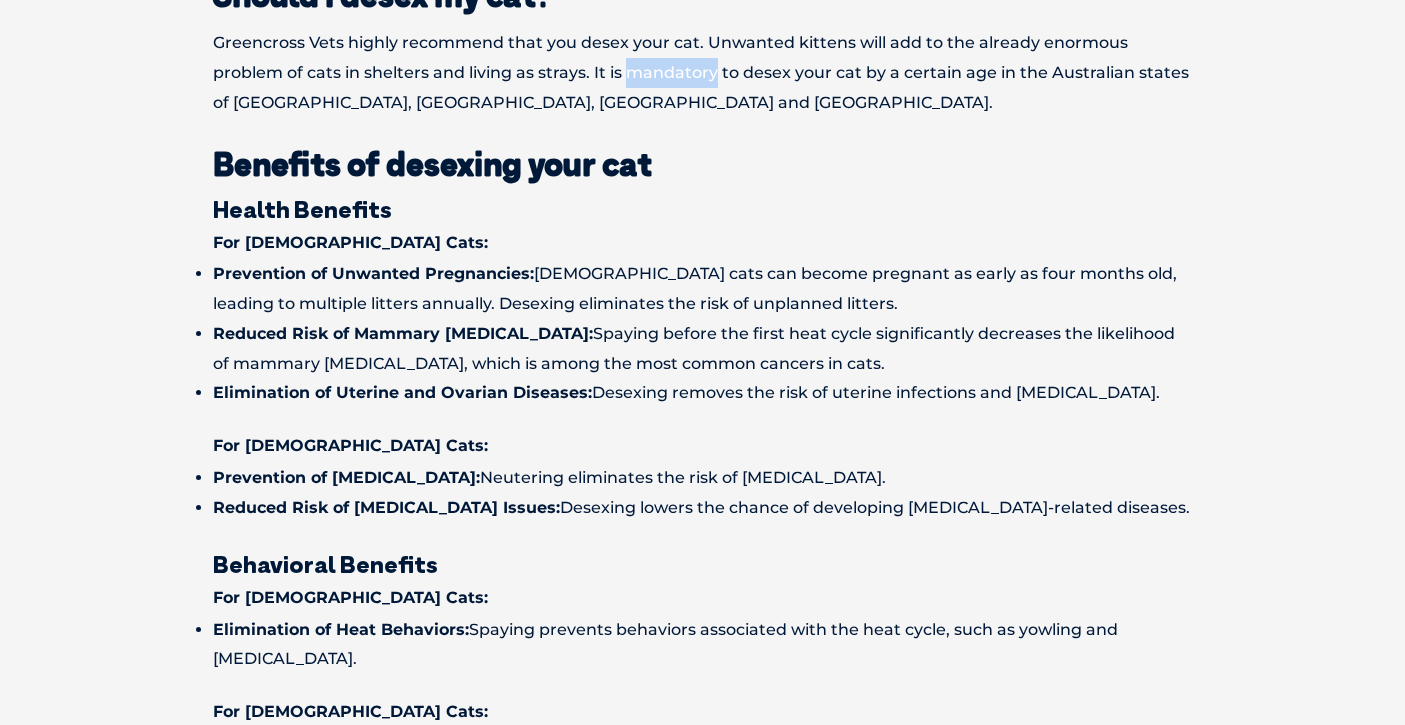 drag, startPoint x: 712, startPoint y: 43, endPoint x: 622, endPoint y: 39, distance: 90.088844 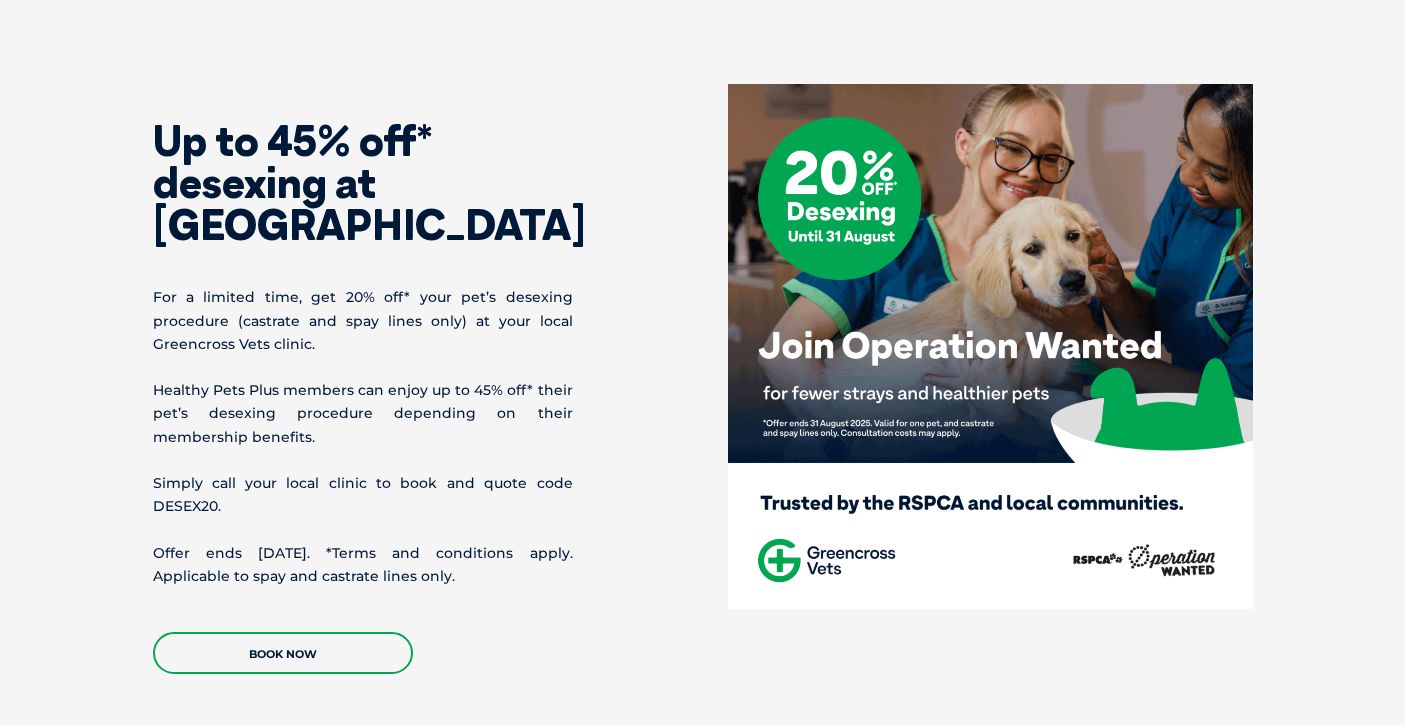 scroll, scrollTop: 3319, scrollLeft: 0, axis: vertical 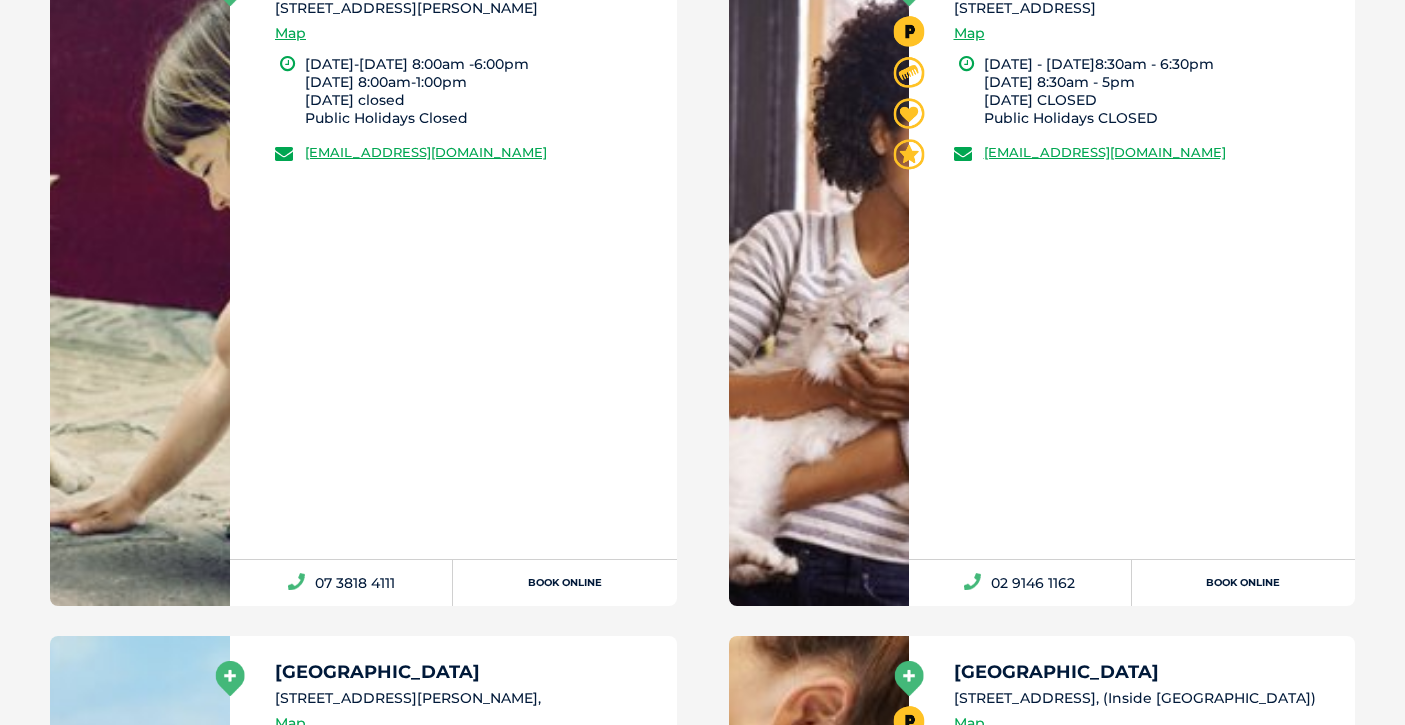 click at bounding box center (140, 276) 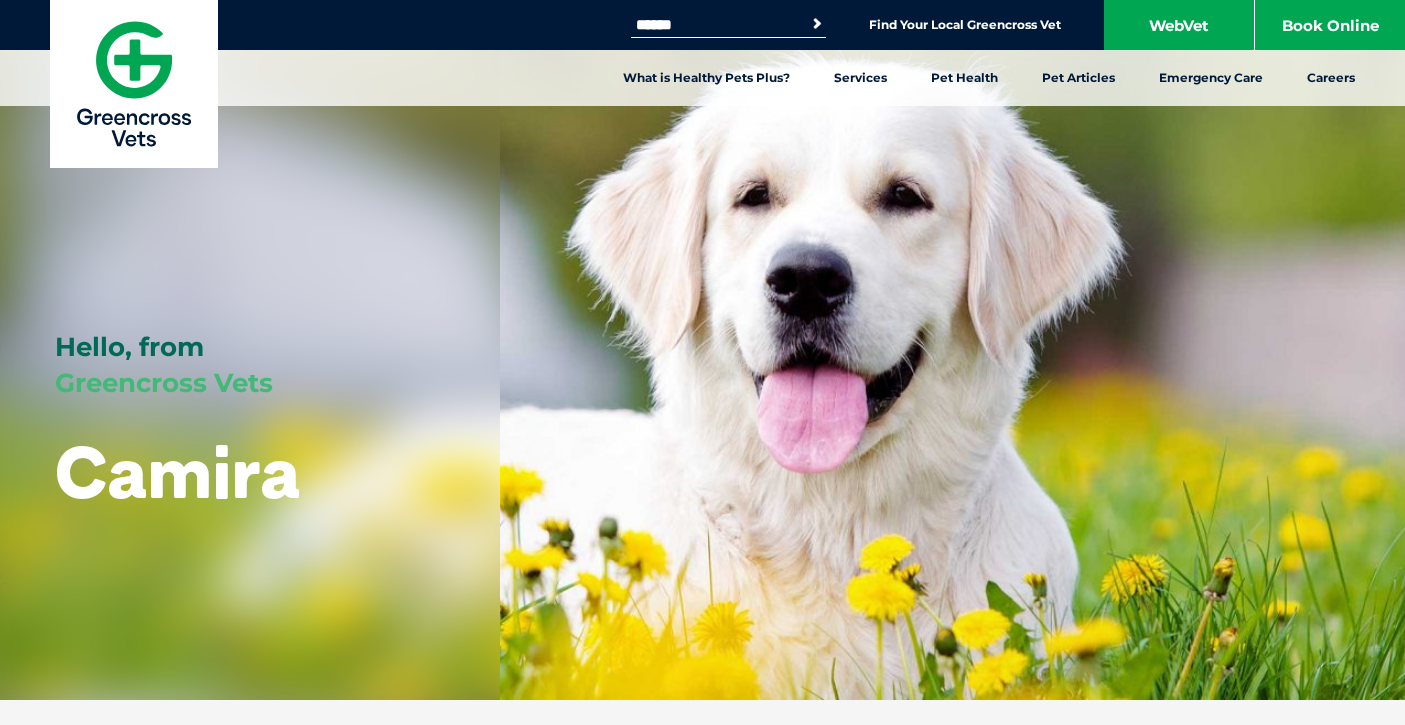 scroll, scrollTop: 0, scrollLeft: 0, axis: both 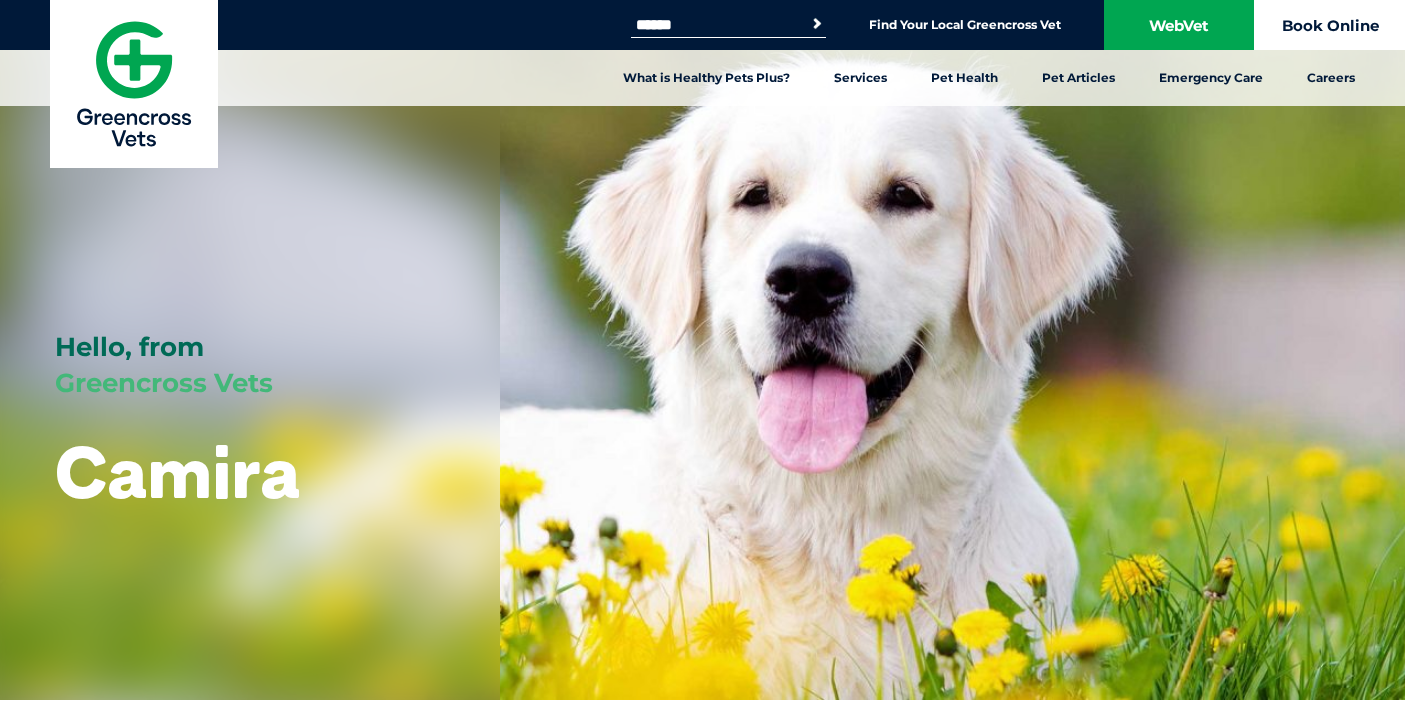 click on "Book Online" at bounding box center [1330, 25] 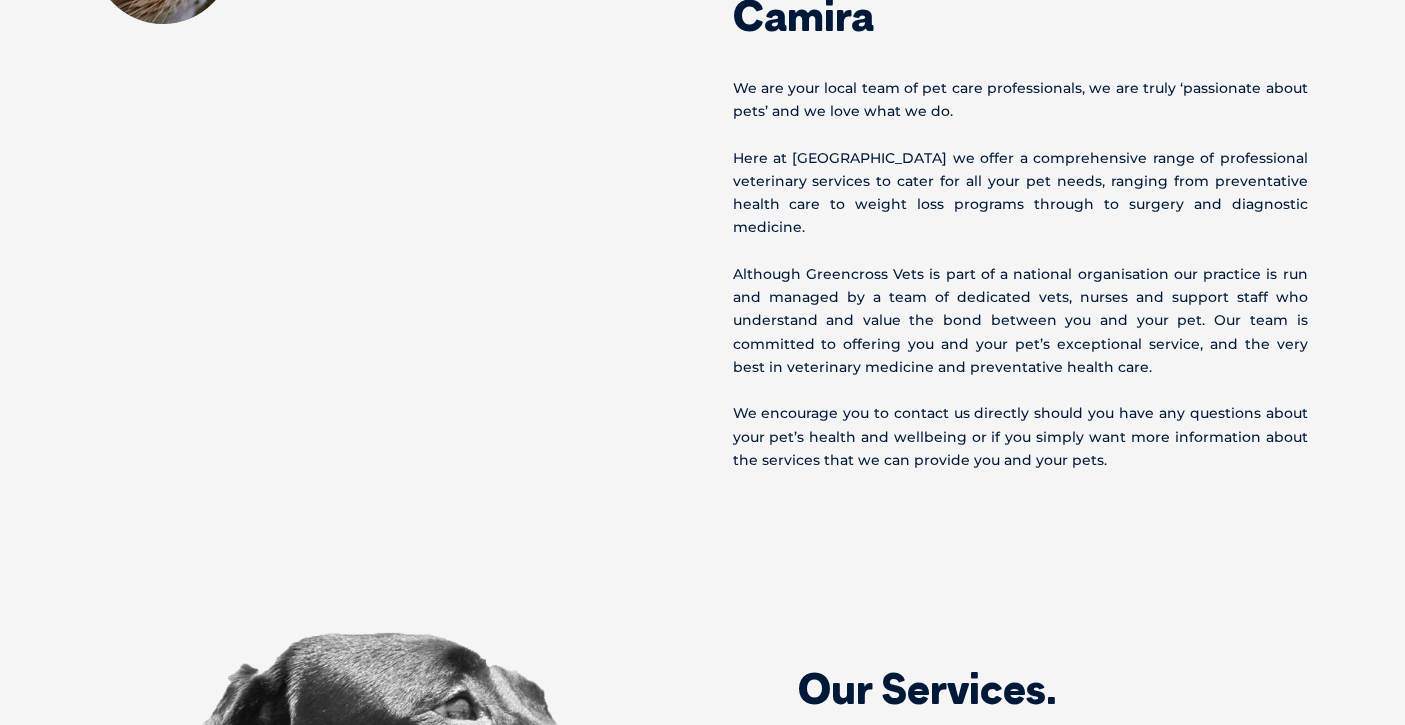 scroll, scrollTop: 1328, scrollLeft: 0, axis: vertical 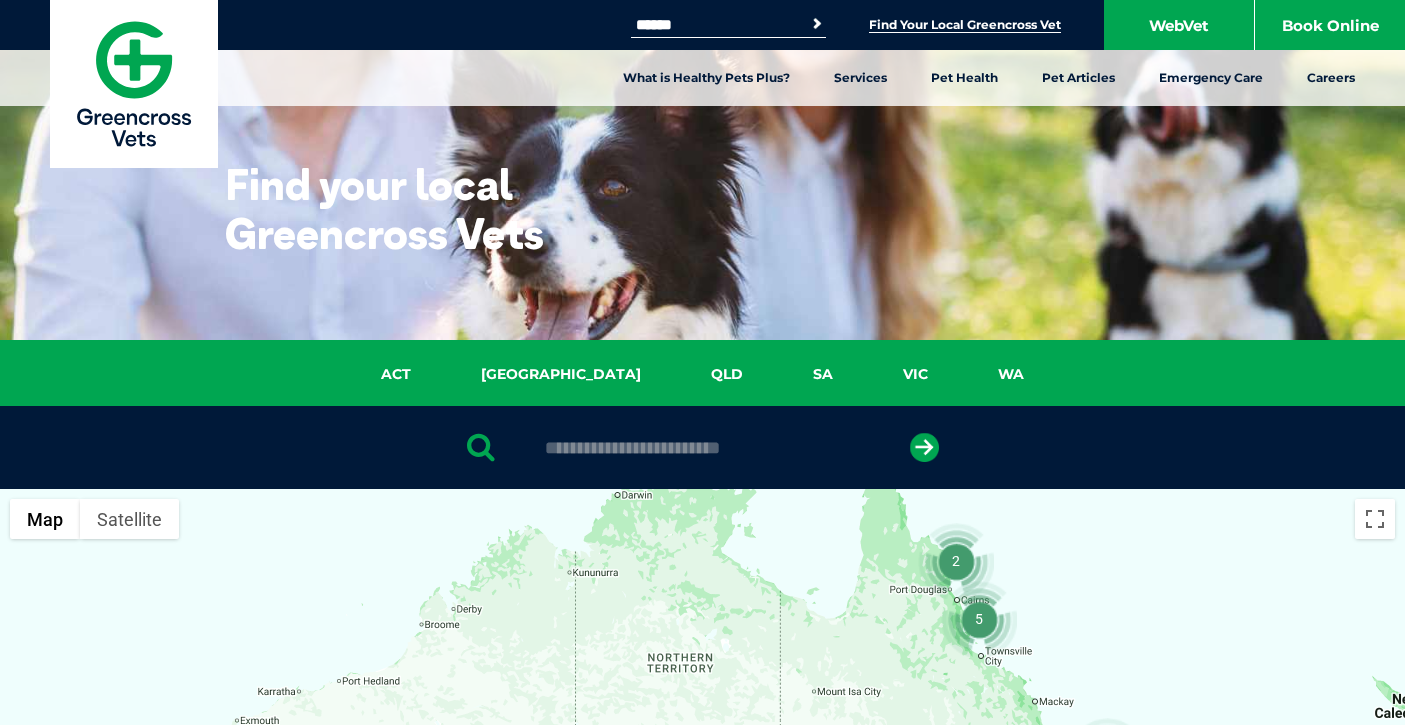 click at bounding box center (702, 447) 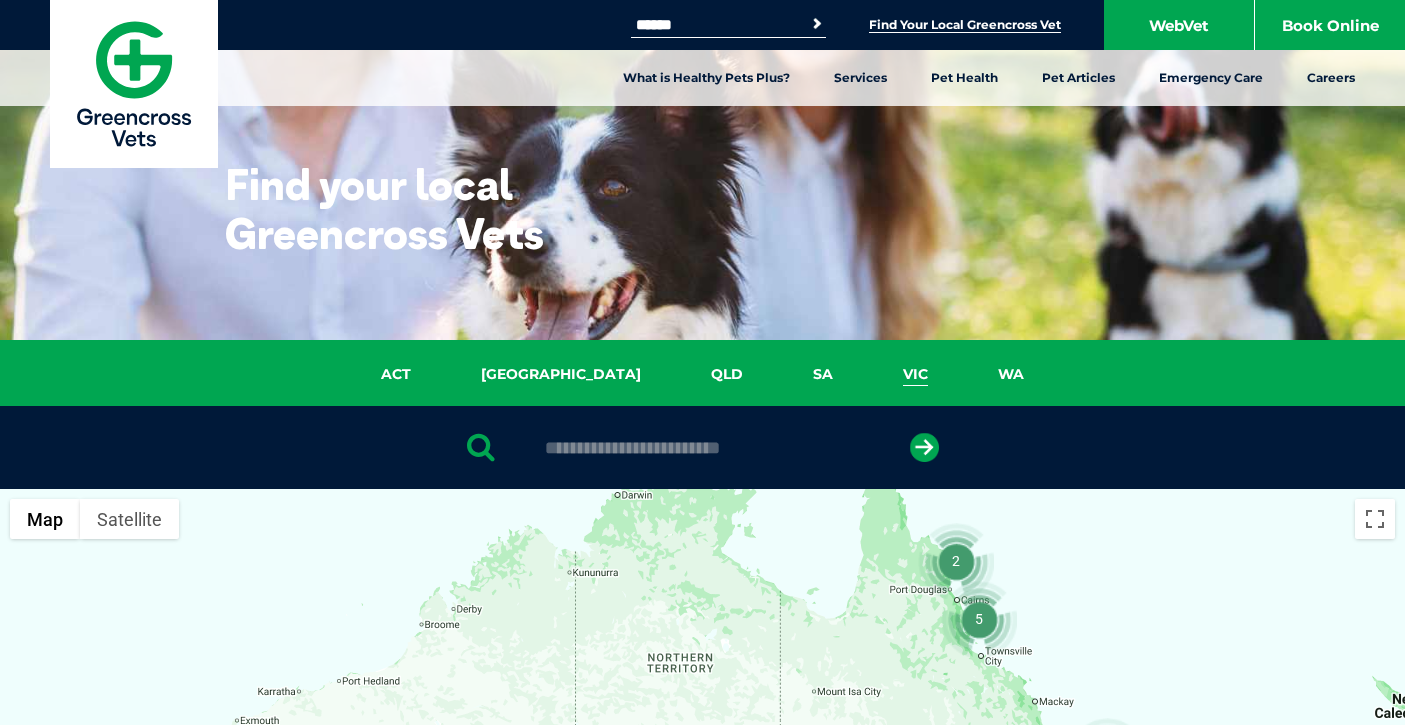 click on "VIC" at bounding box center [915, 374] 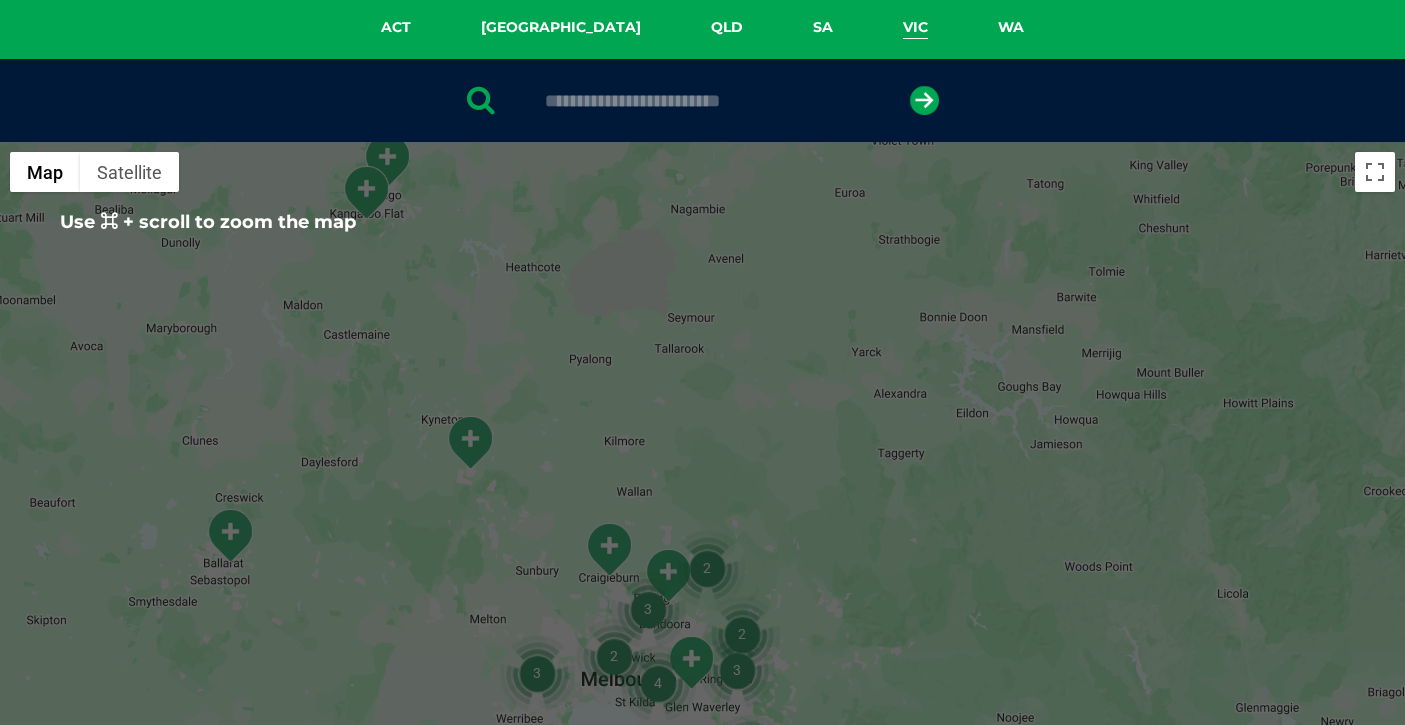 scroll, scrollTop: 351, scrollLeft: 0, axis: vertical 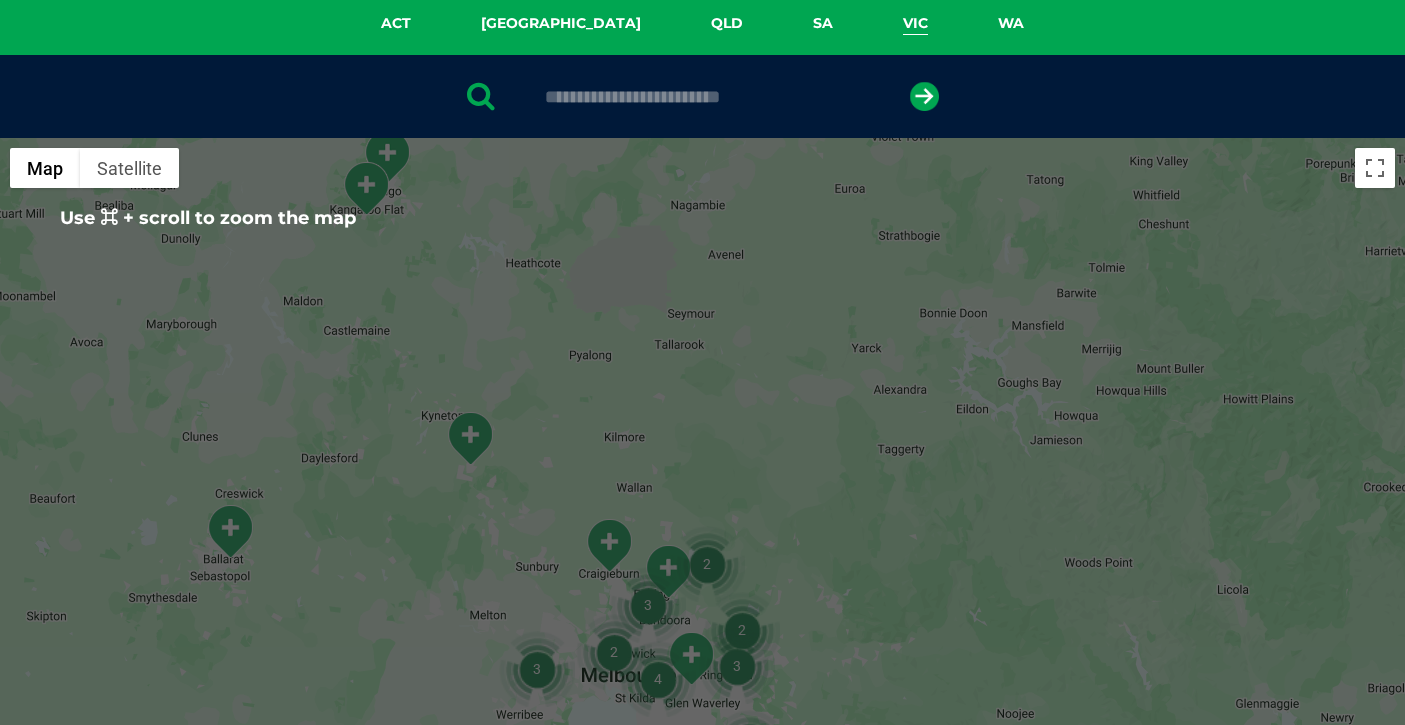 click at bounding box center [702, 96] 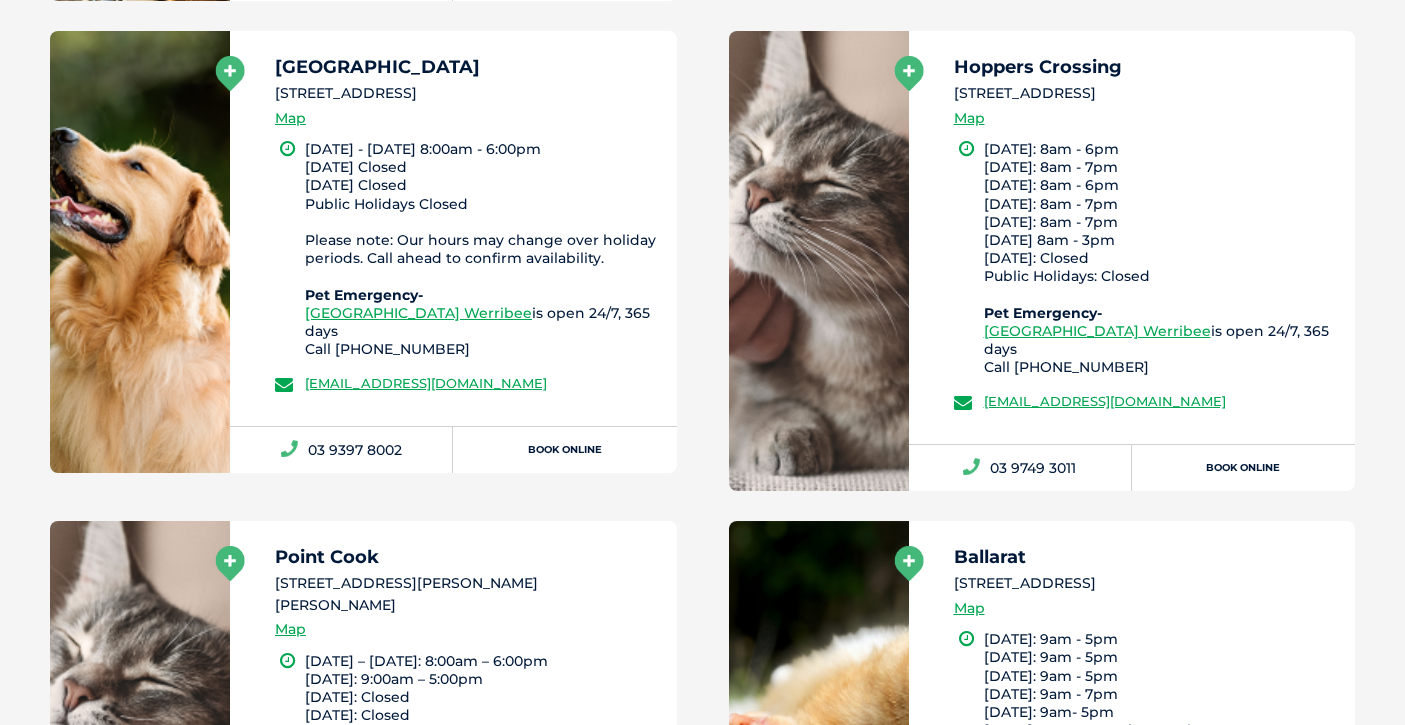 scroll, scrollTop: 3865, scrollLeft: 0, axis: vertical 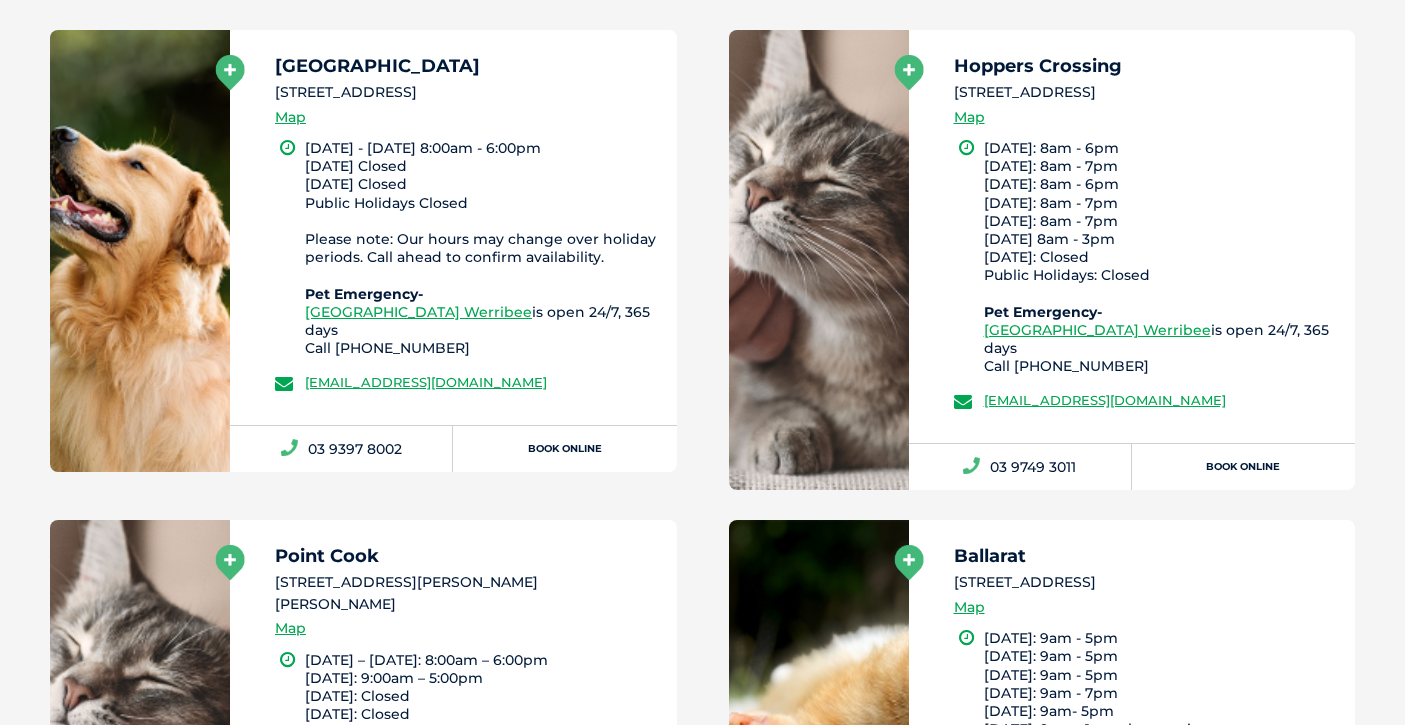 drag, startPoint x: 639, startPoint y: 377, endPoint x: 295, endPoint y: 373, distance: 344.02325 